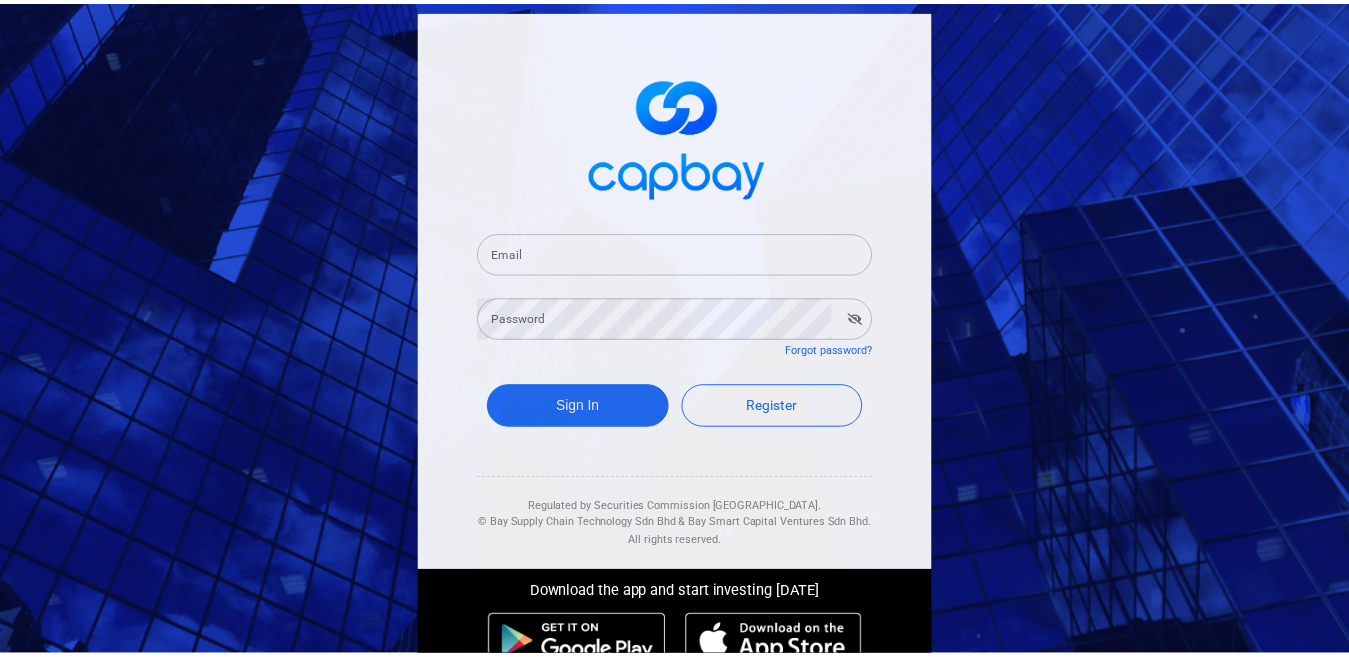 scroll, scrollTop: 0, scrollLeft: 0, axis: both 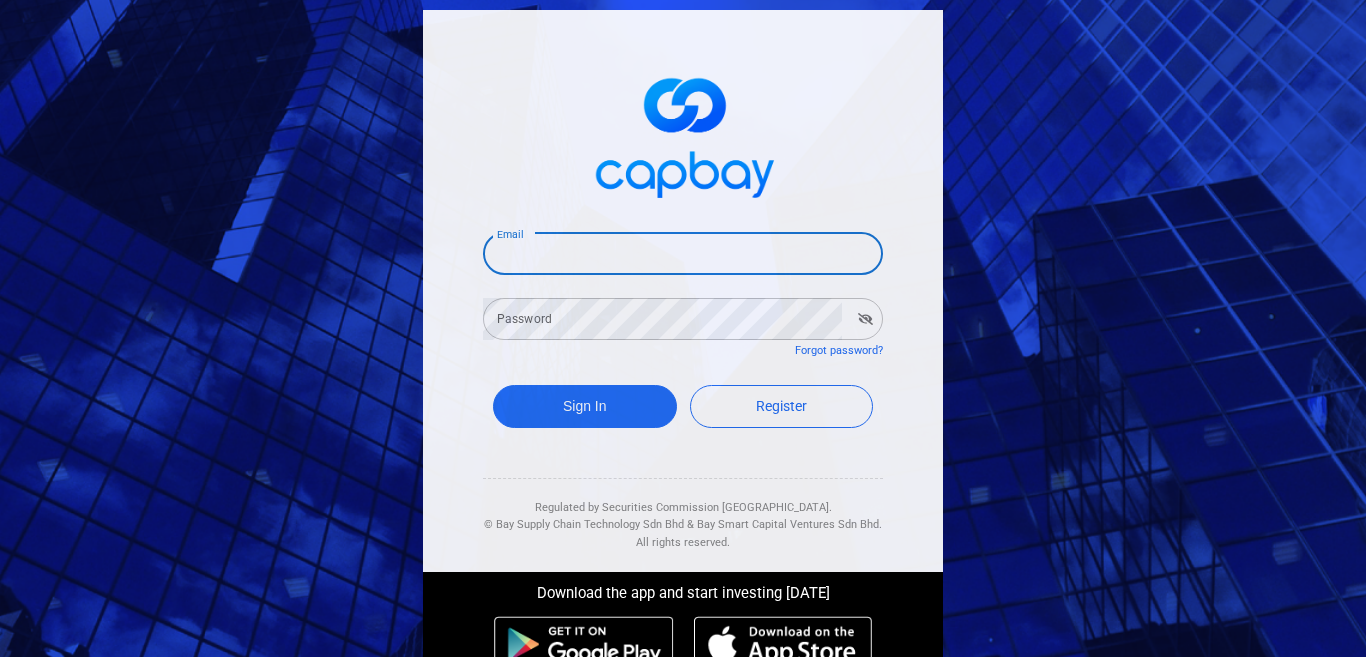 click on "Email" at bounding box center [683, 254] 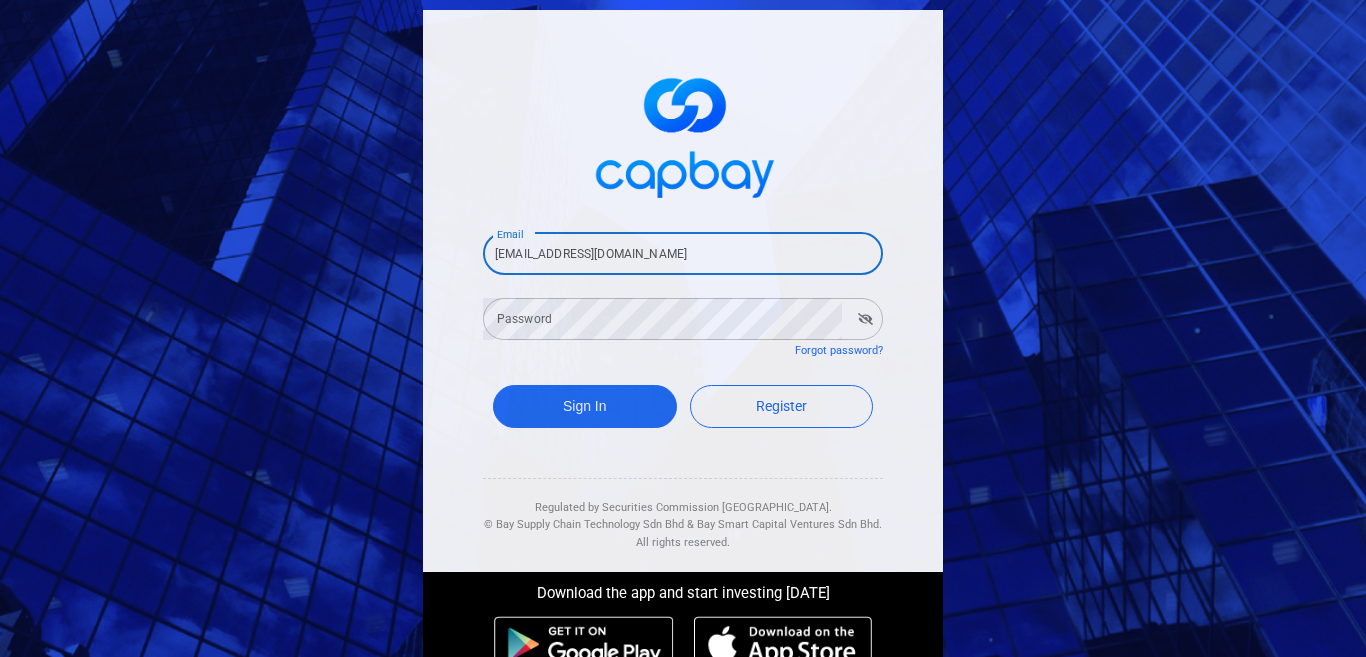 type on "[EMAIL_ADDRESS][DOMAIN_NAME]" 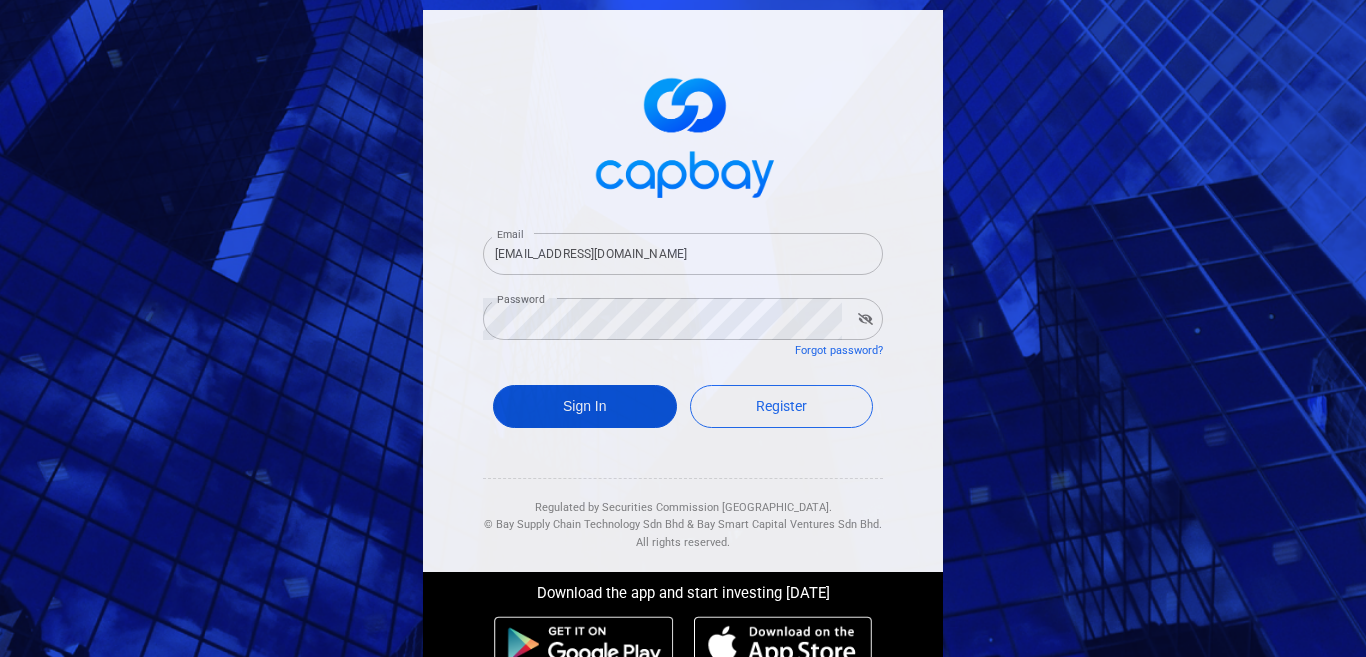 click on "Sign In" at bounding box center (585, 406) 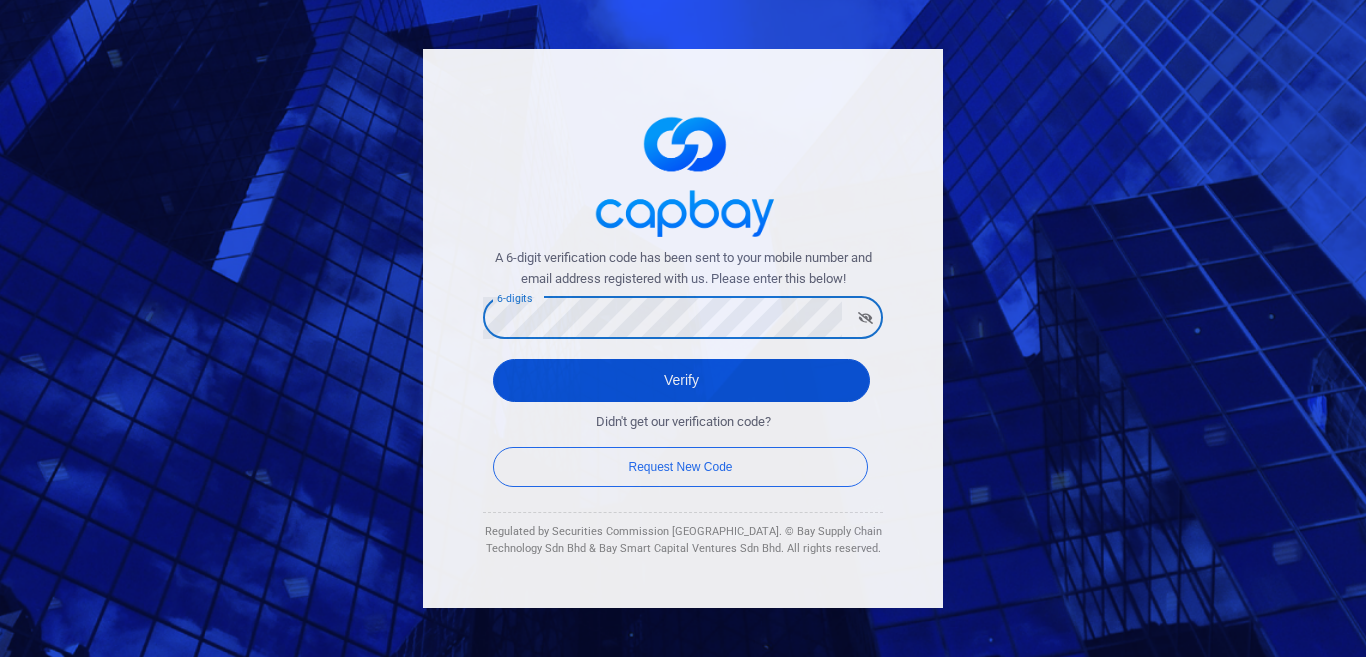 click on "Verify" at bounding box center [681, 380] 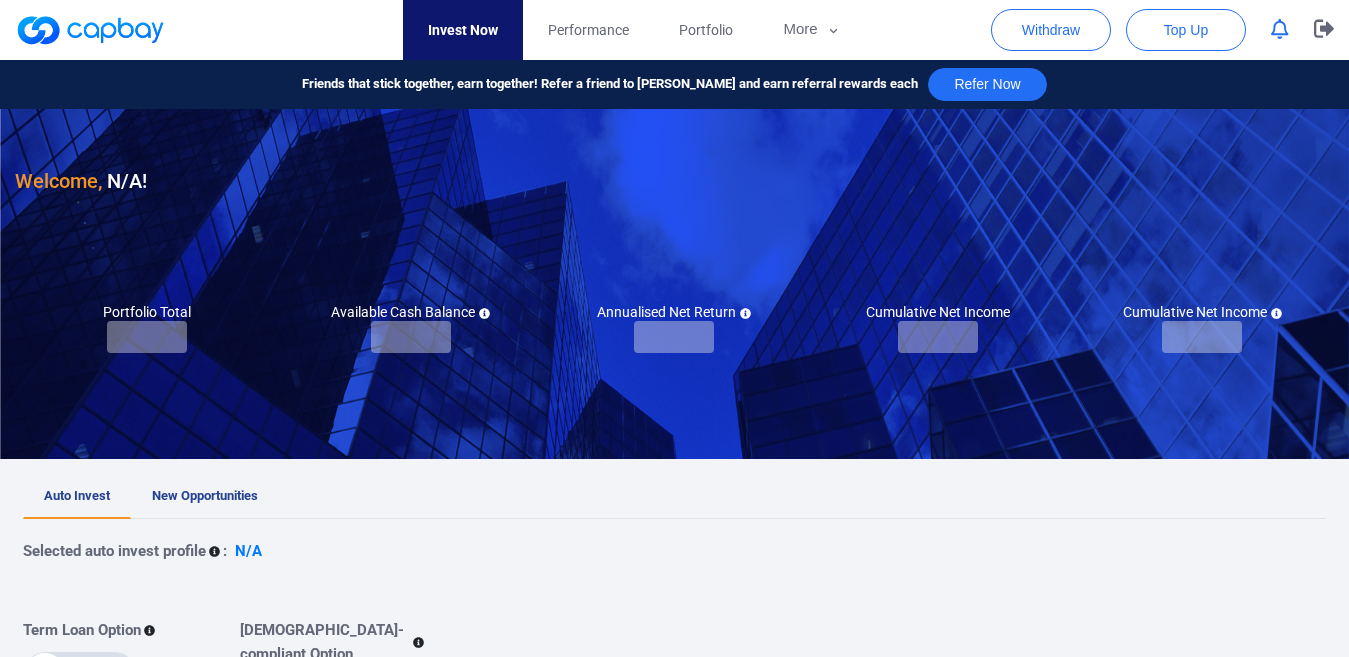 checkbox on "true" 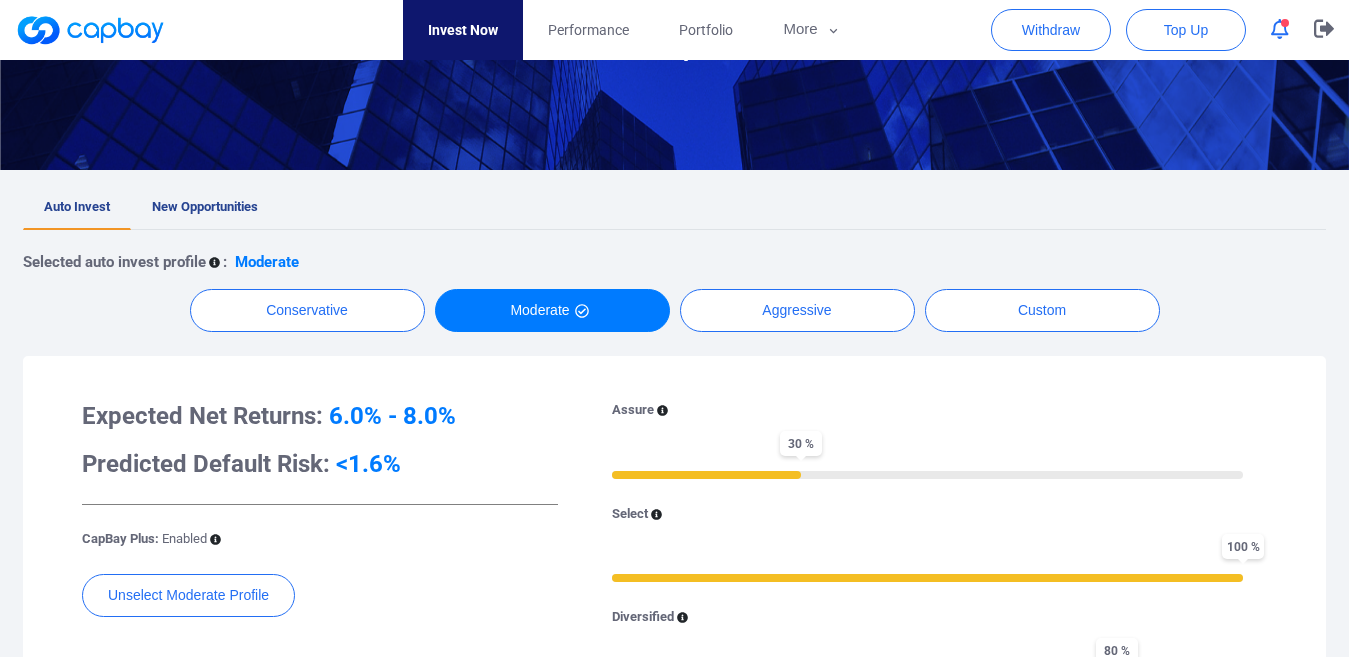 scroll, scrollTop: 0, scrollLeft: 0, axis: both 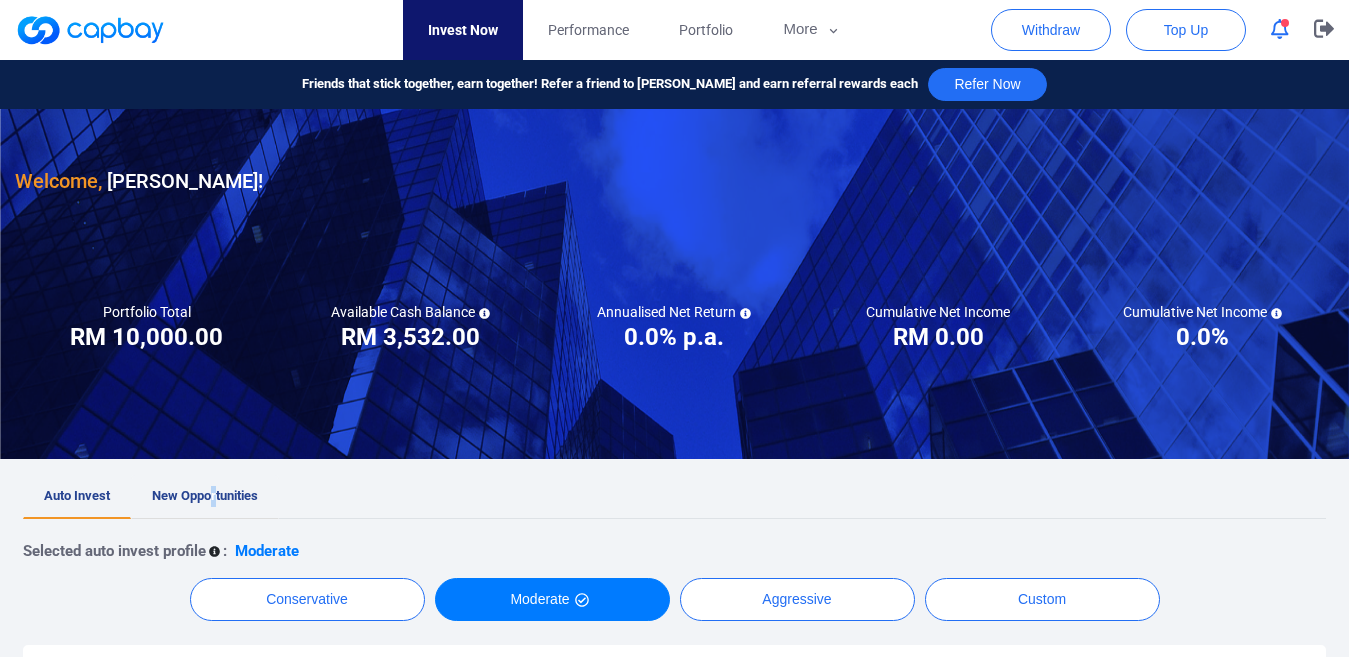 click on "New Opportunities" at bounding box center [205, 495] 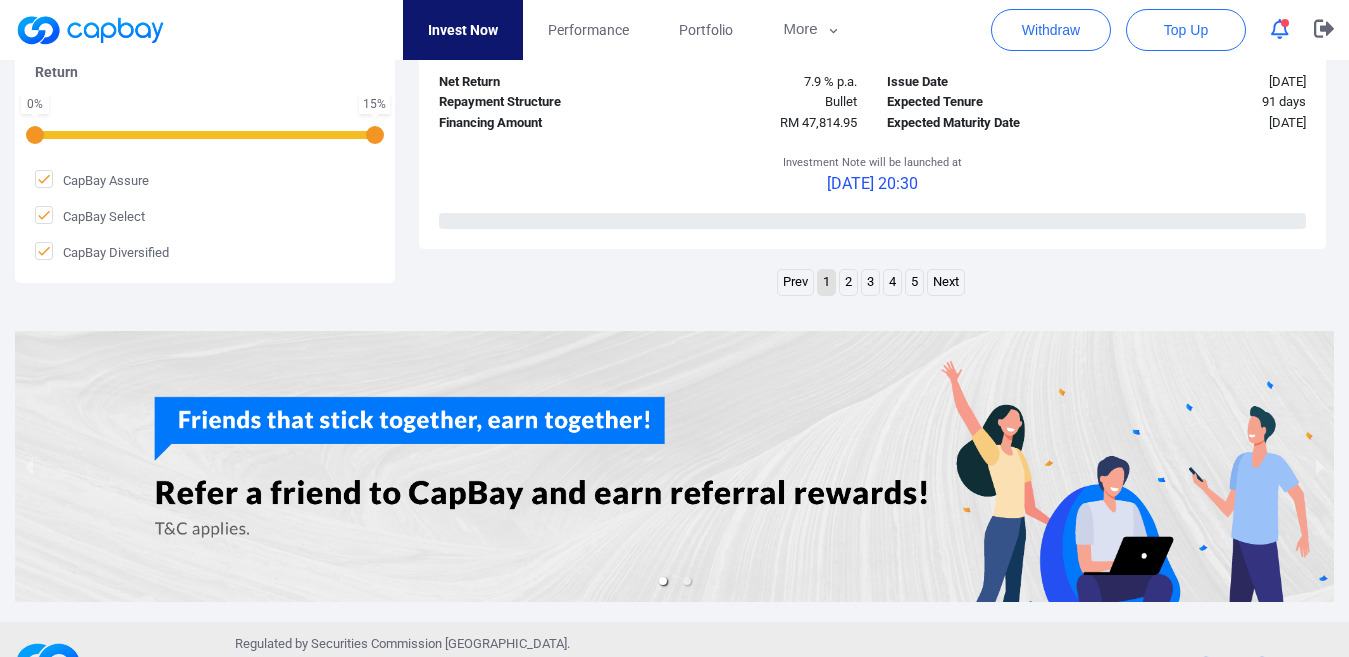 scroll, scrollTop: 3400, scrollLeft: 0, axis: vertical 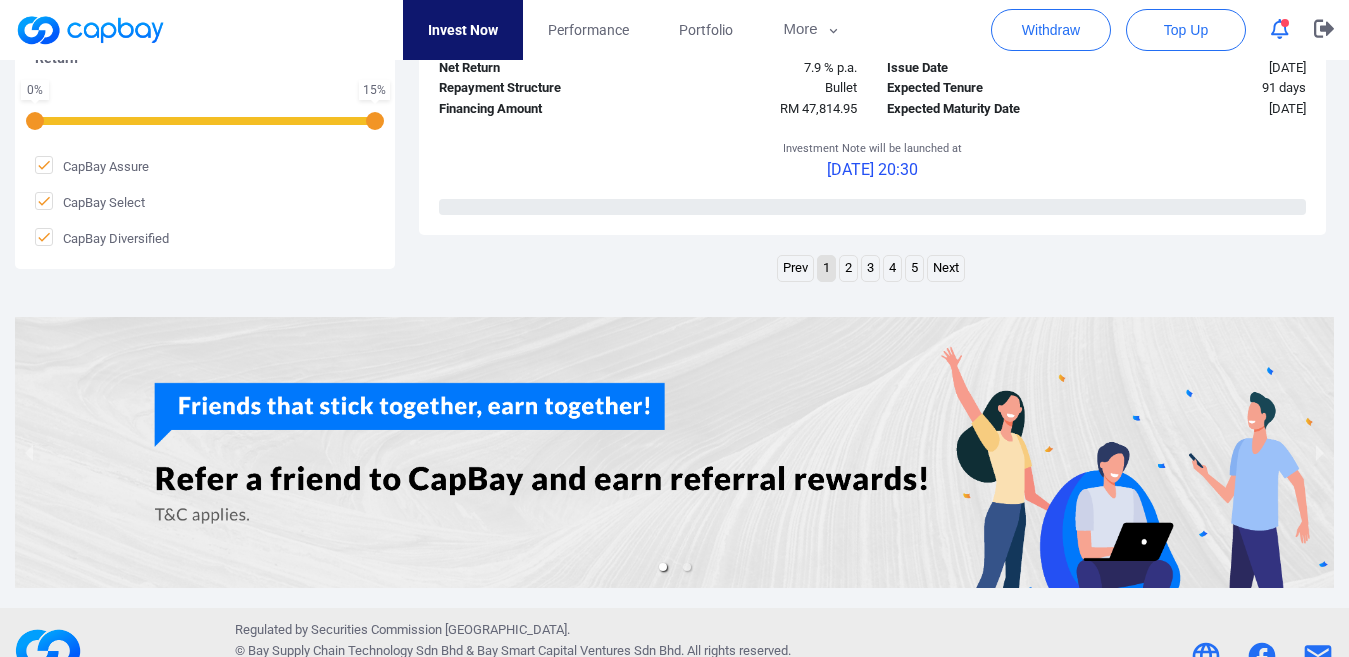 click on "2" at bounding box center (848, 268) 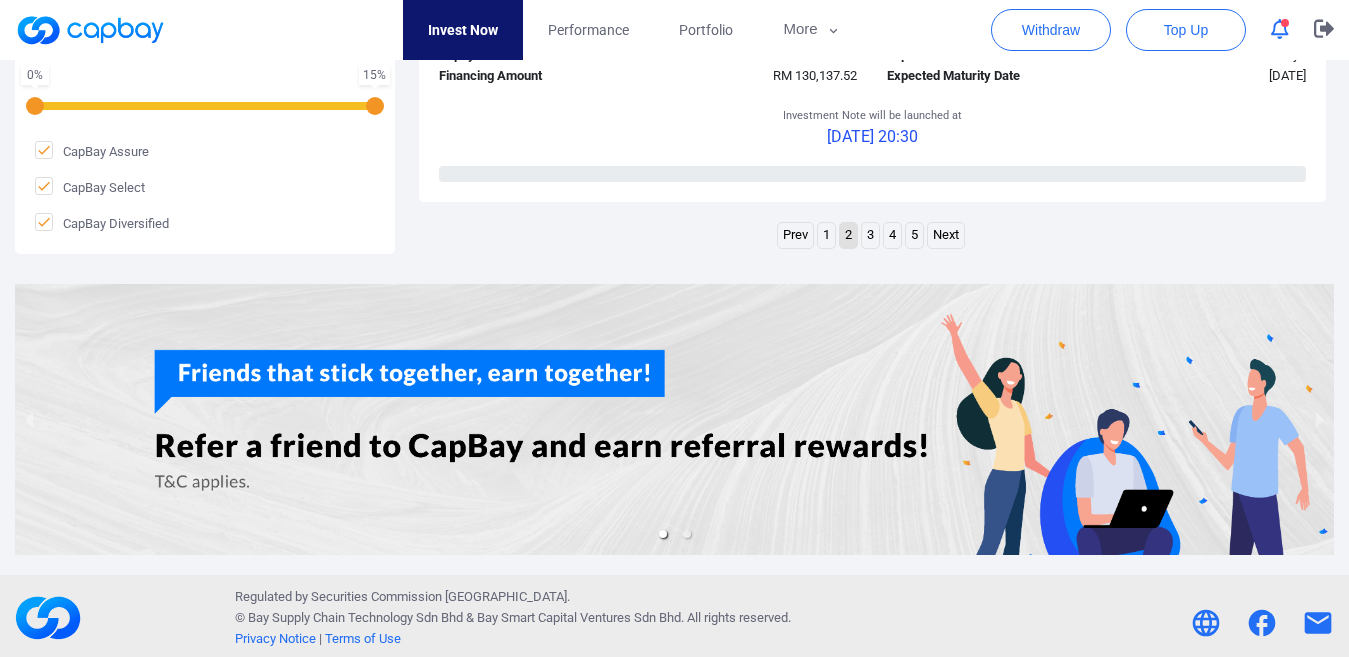 scroll, scrollTop: 3419, scrollLeft: 0, axis: vertical 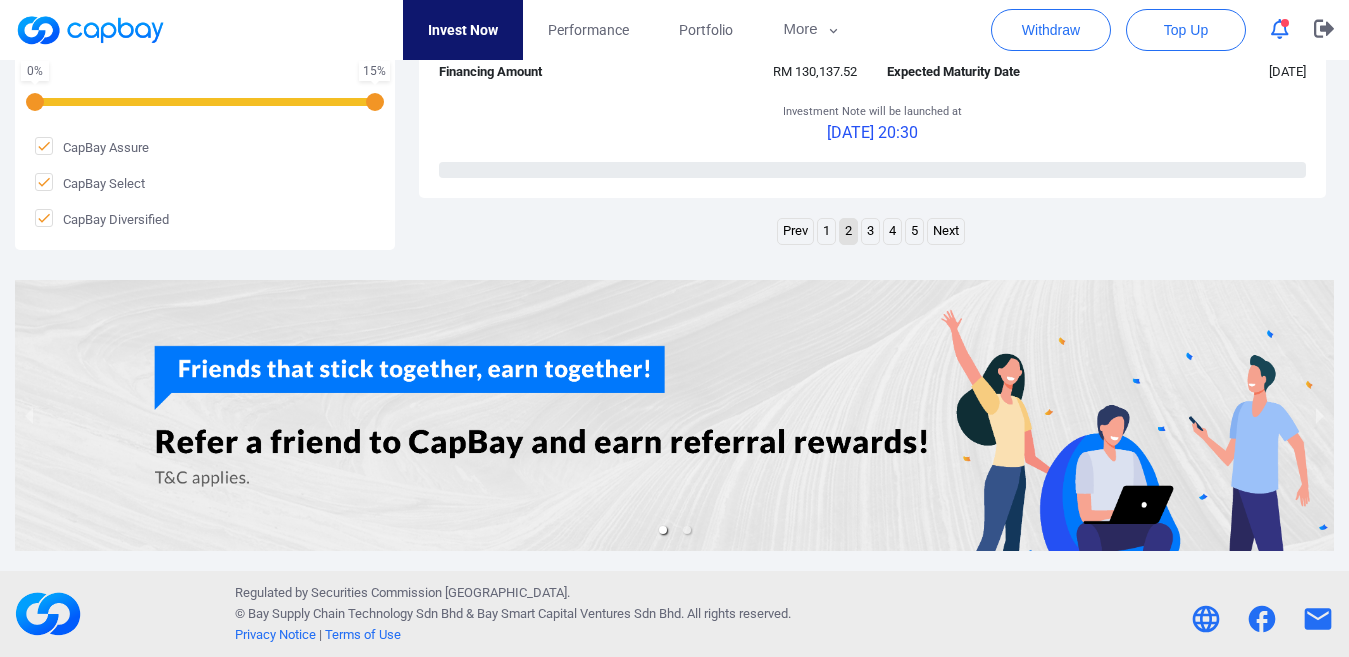 click on "3" at bounding box center [870, 231] 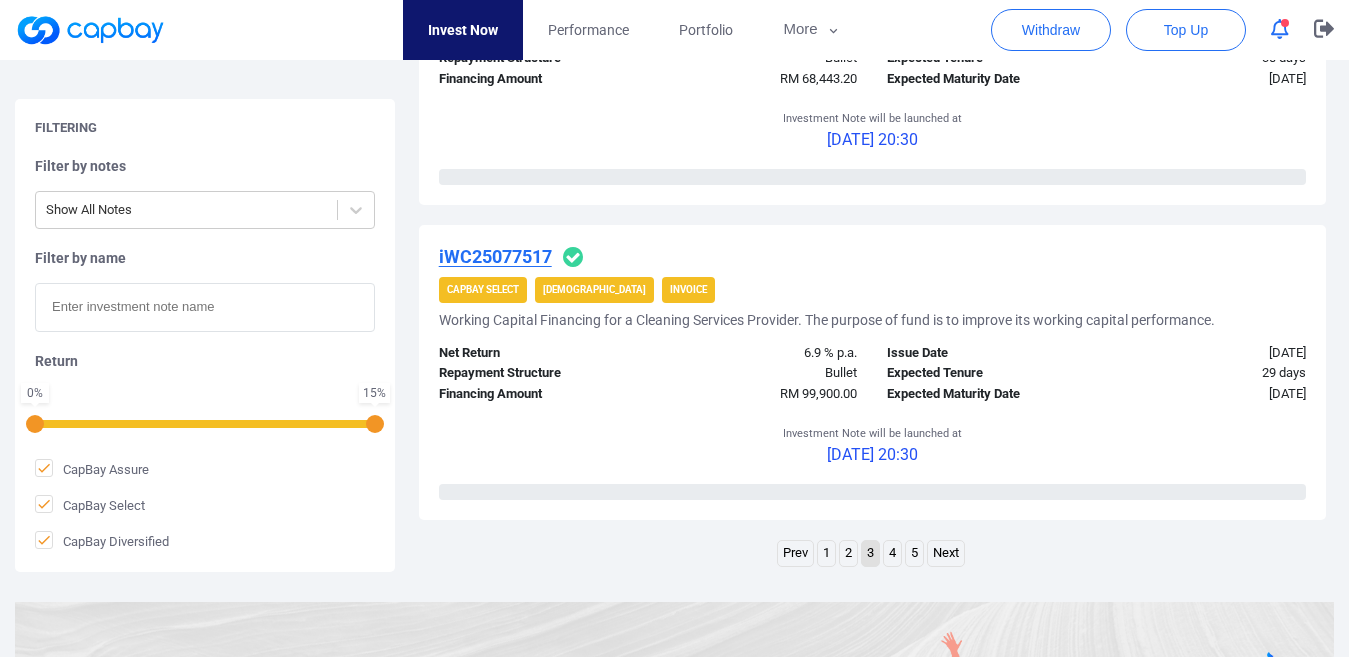 scroll, scrollTop: 3166, scrollLeft: 0, axis: vertical 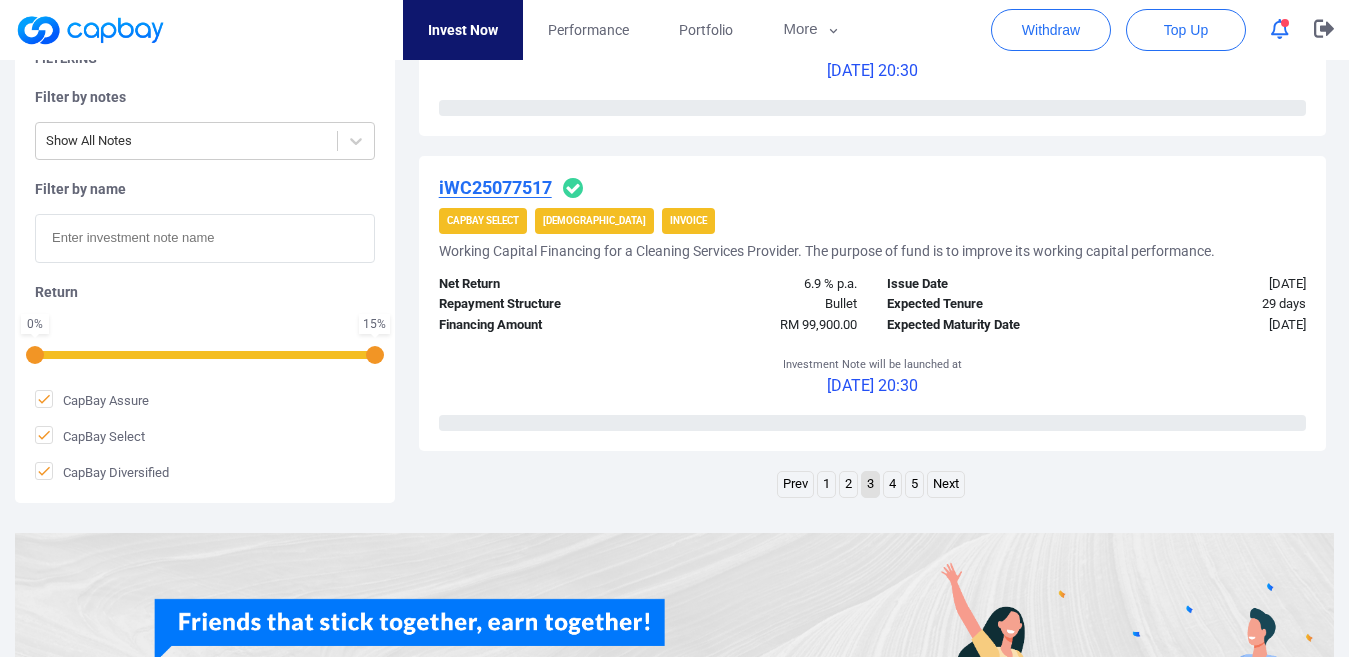 click on "4" at bounding box center [892, 484] 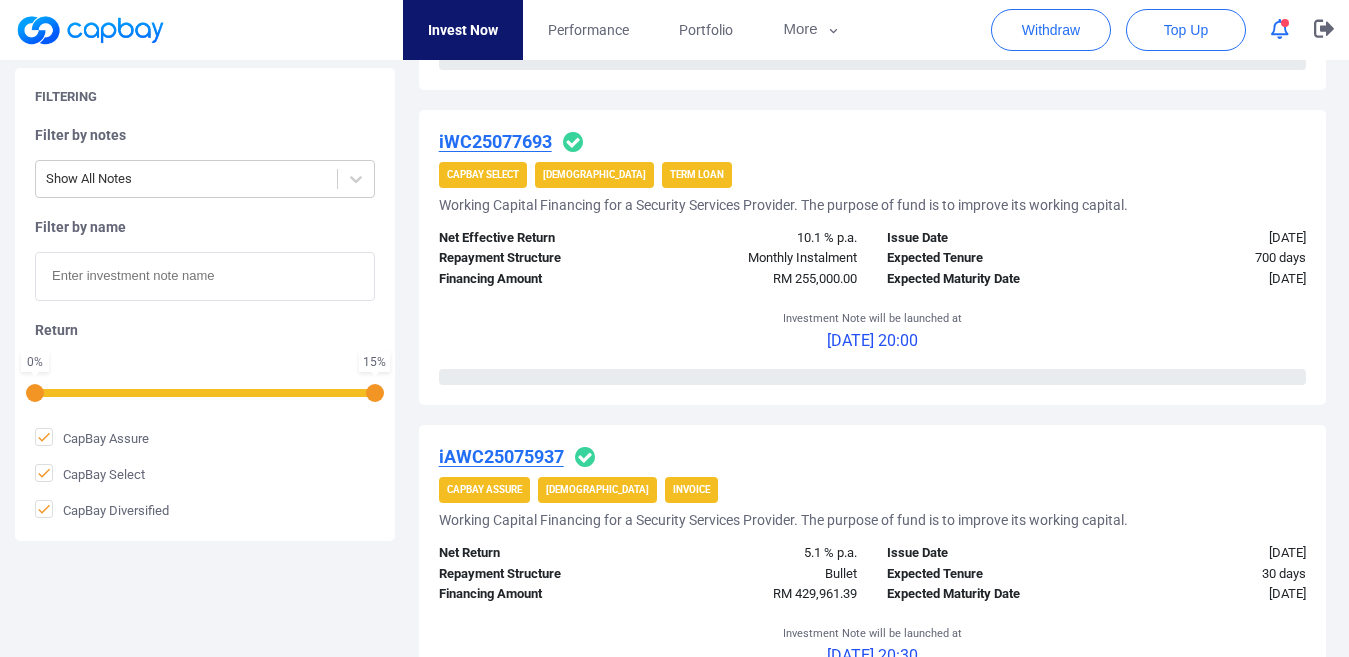 scroll, scrollTop: 2166, scrollLeft: 0, axis: vertical 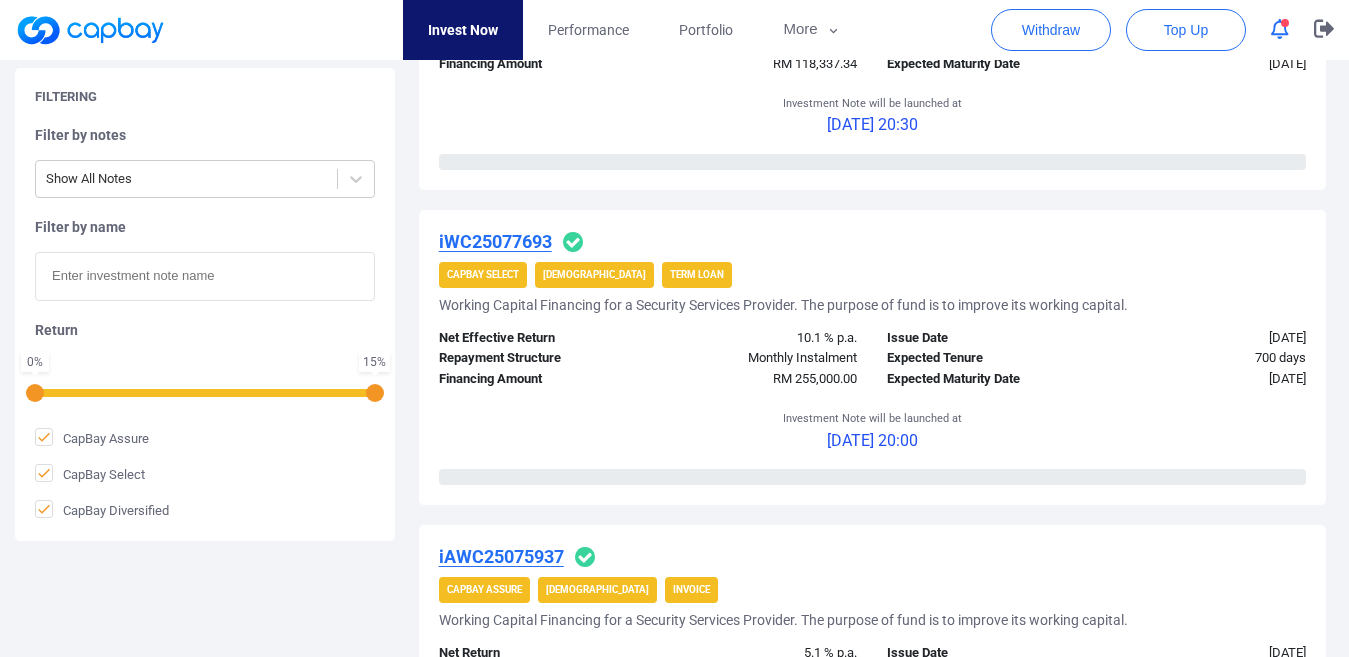 click on "iWC25077693" at bounding box center [495, 241] 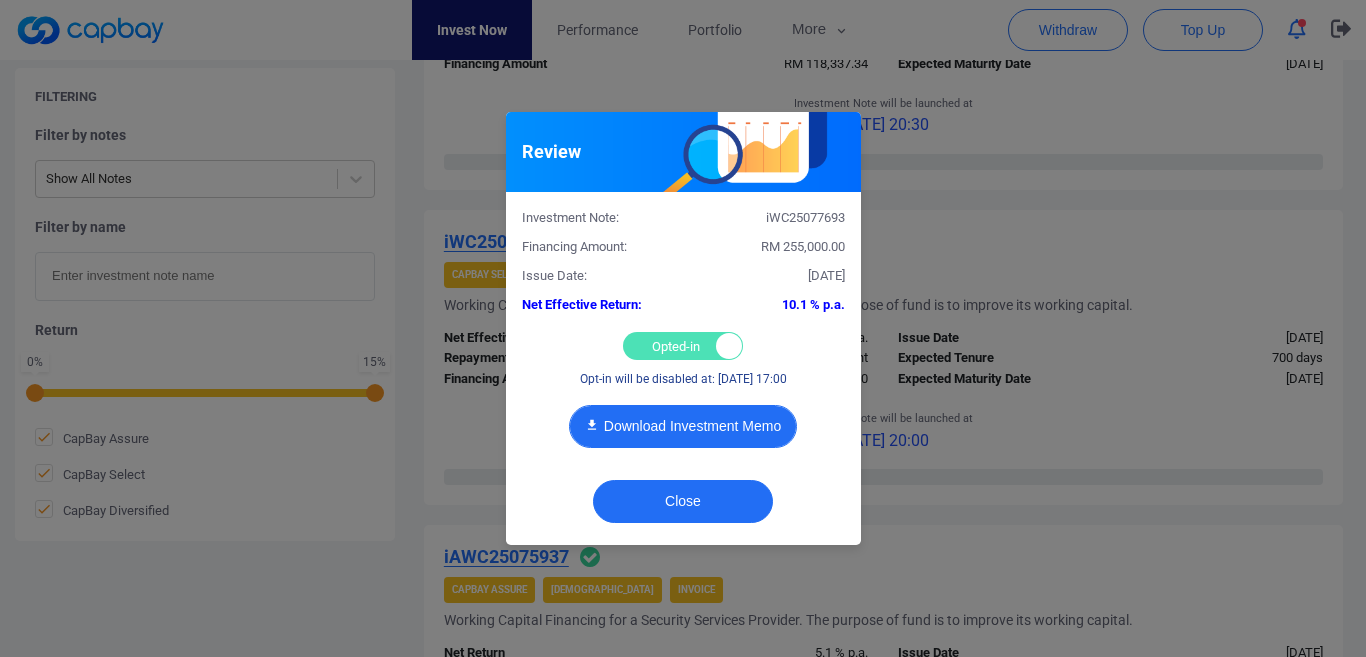click on "Download Investment Memo" at bounding box center [683, 426] 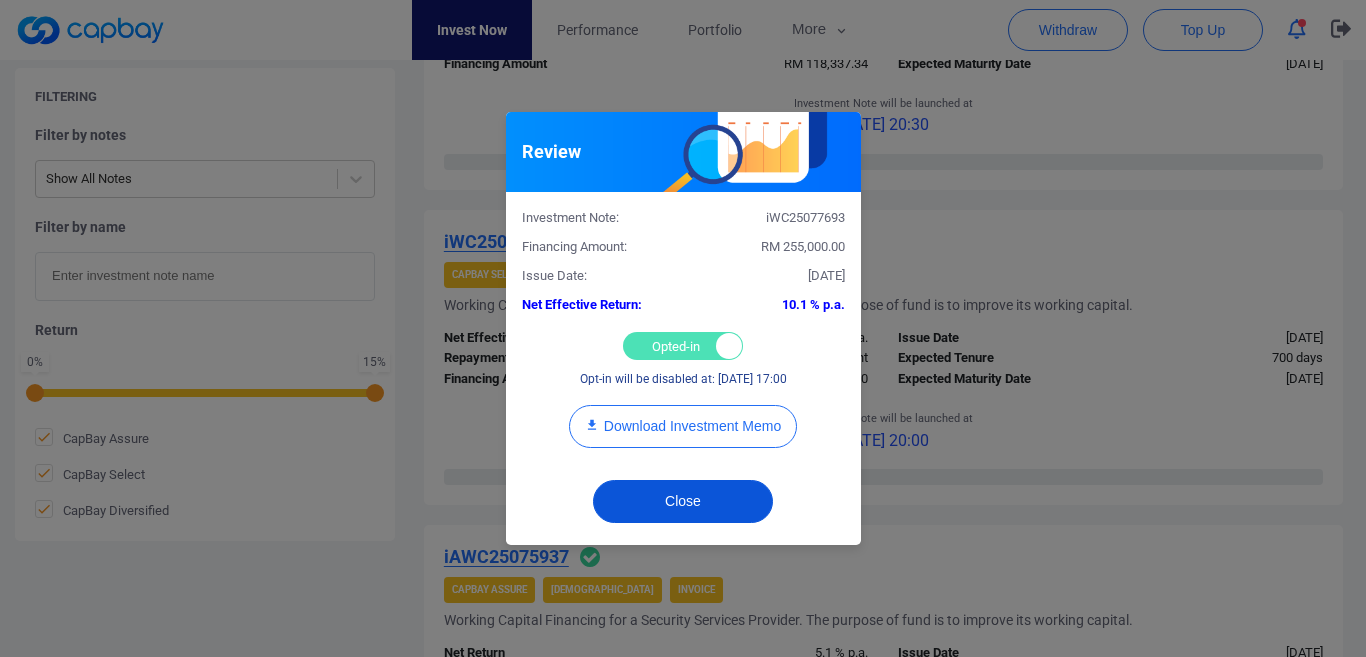 click on "Close" at bounding box center (683, 501) 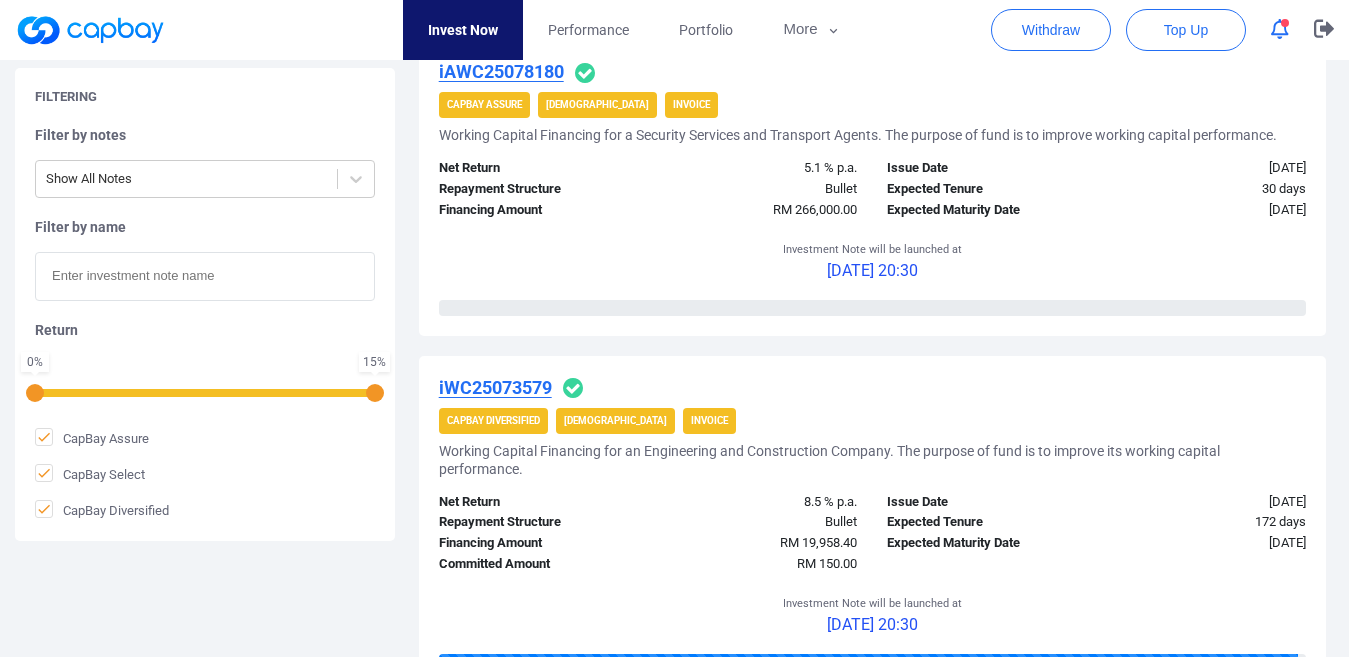 scroll, scrollTop: 3366, scrollLeft: 0, axis: vertical 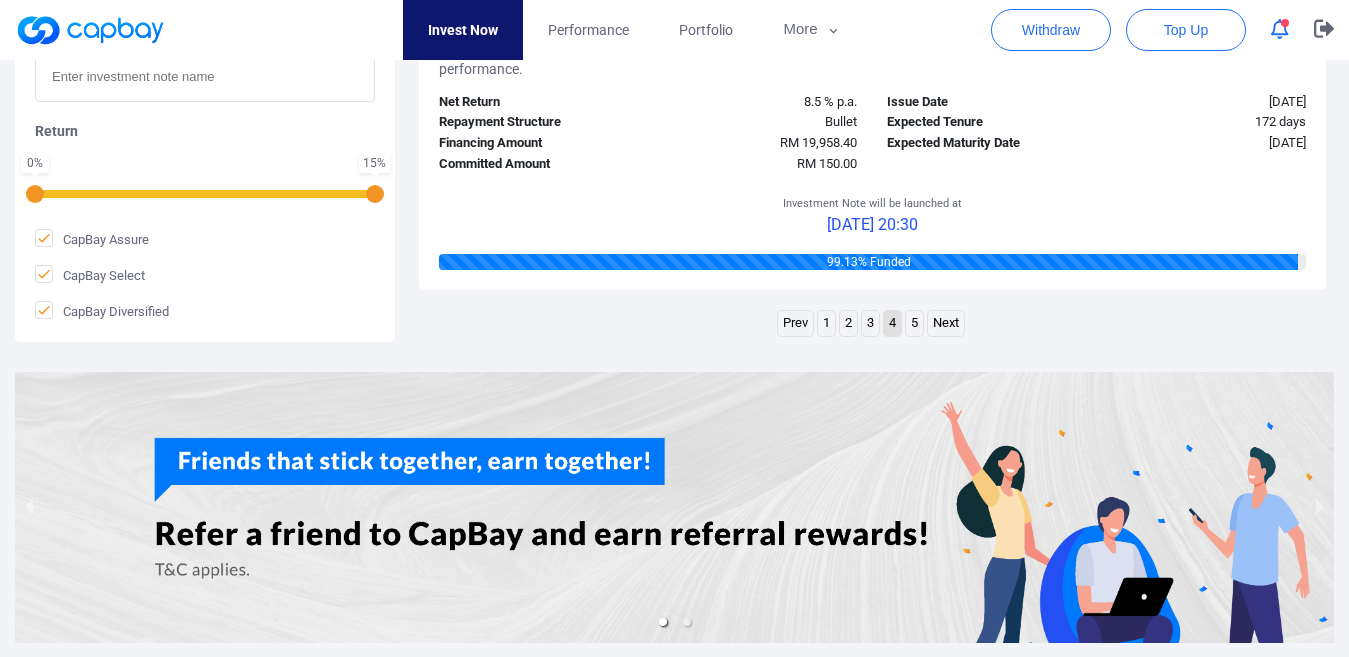 click on "5" at bounding box center [914, 323] 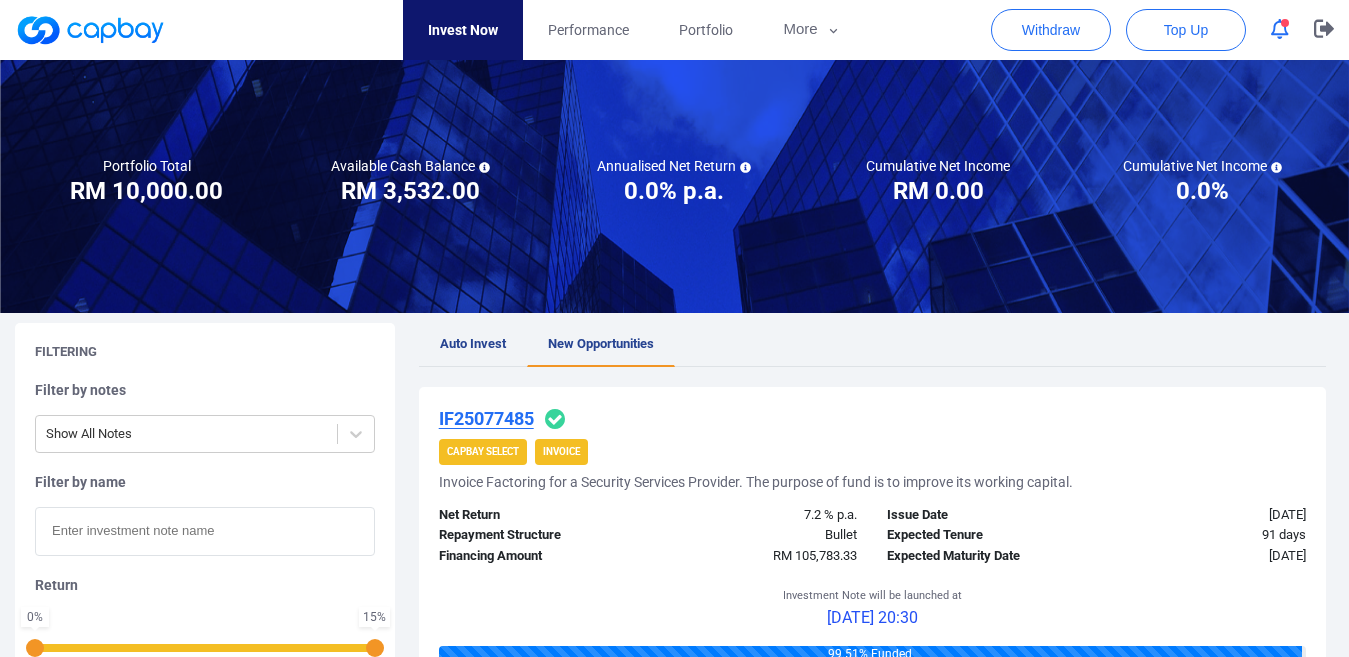 scroll, scrollTop: 0, scrollLeft: 0, axis: both 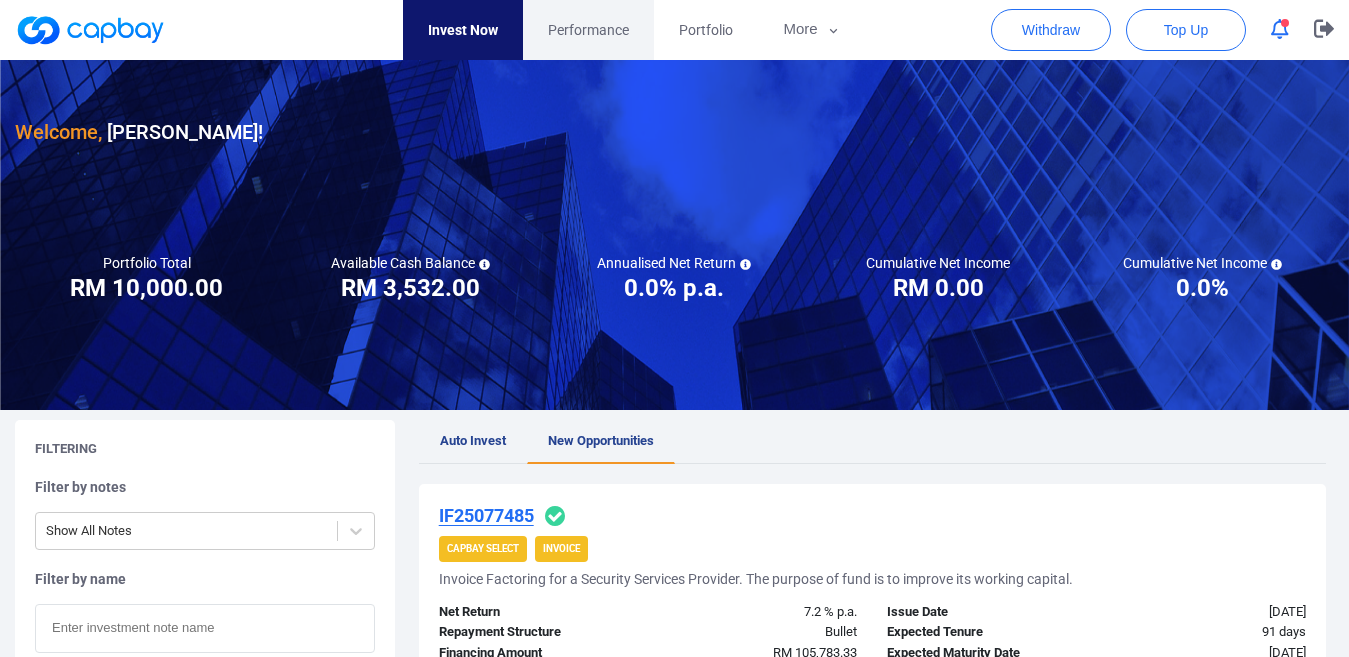 click on "Performance" at bounding box center [588, 30] 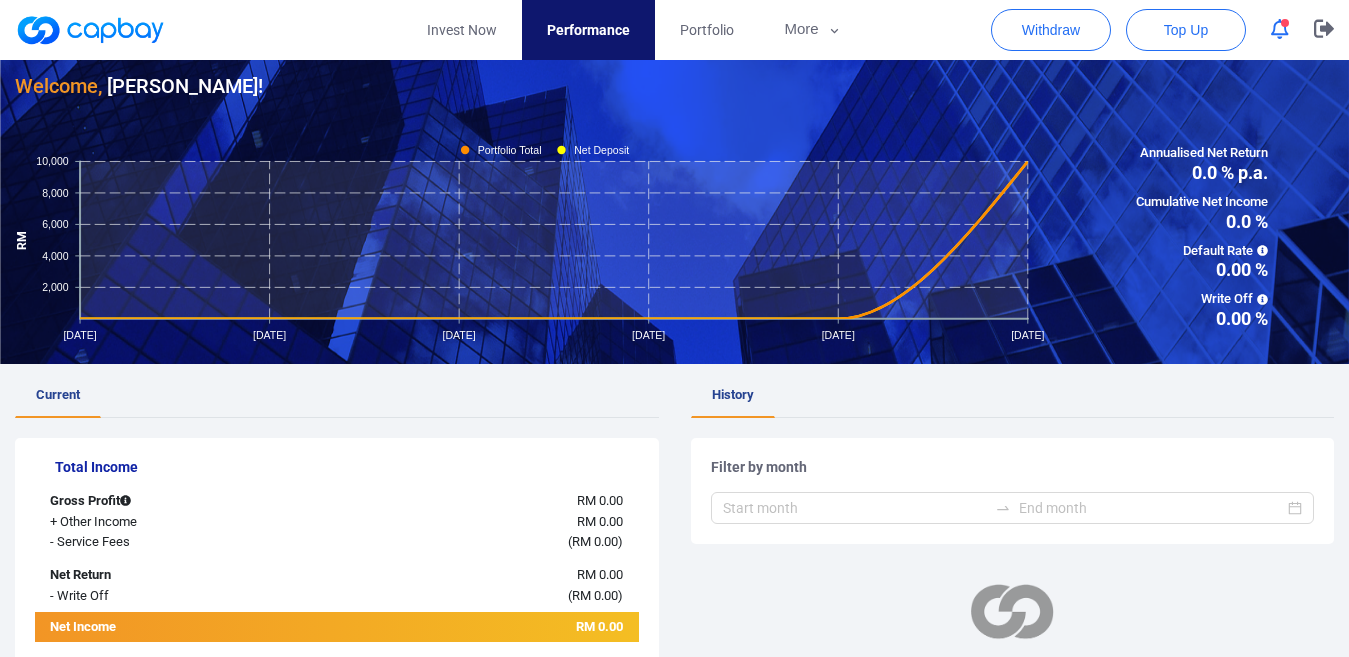scroll, scrollTop: 0, scrollLeft: 0, axis: both 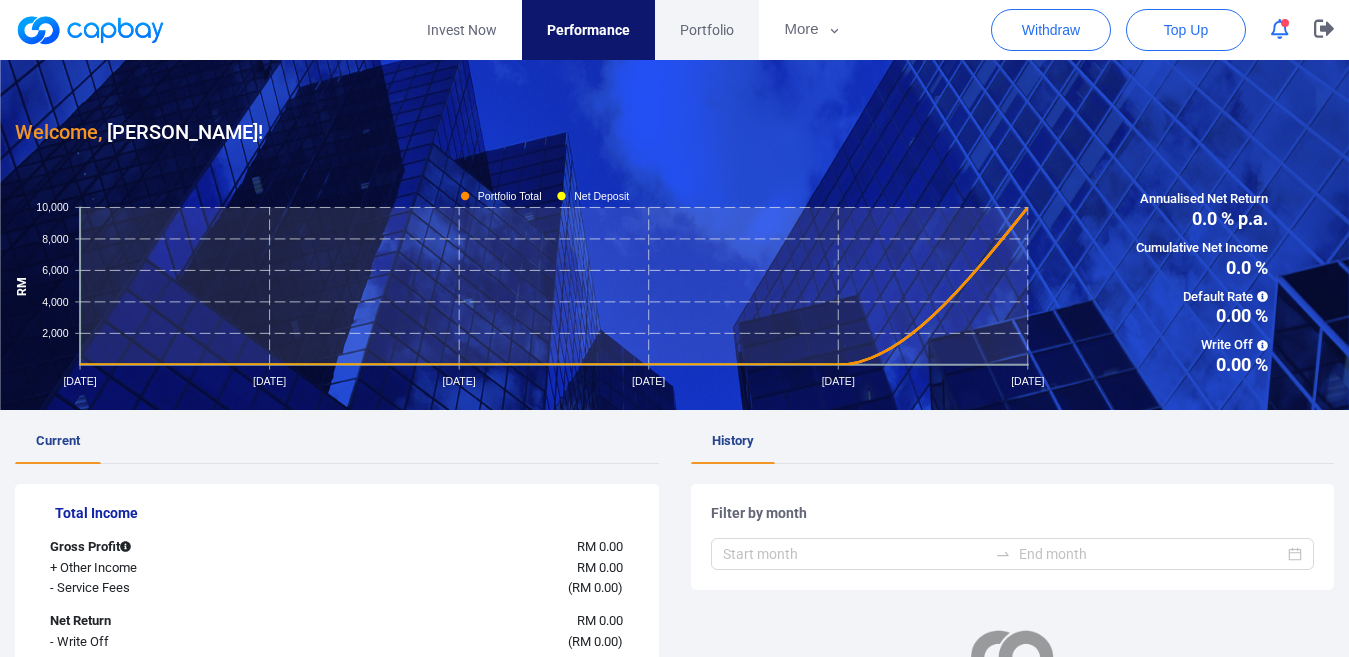 click on "Portfolio" at bounding box center [707, 30] 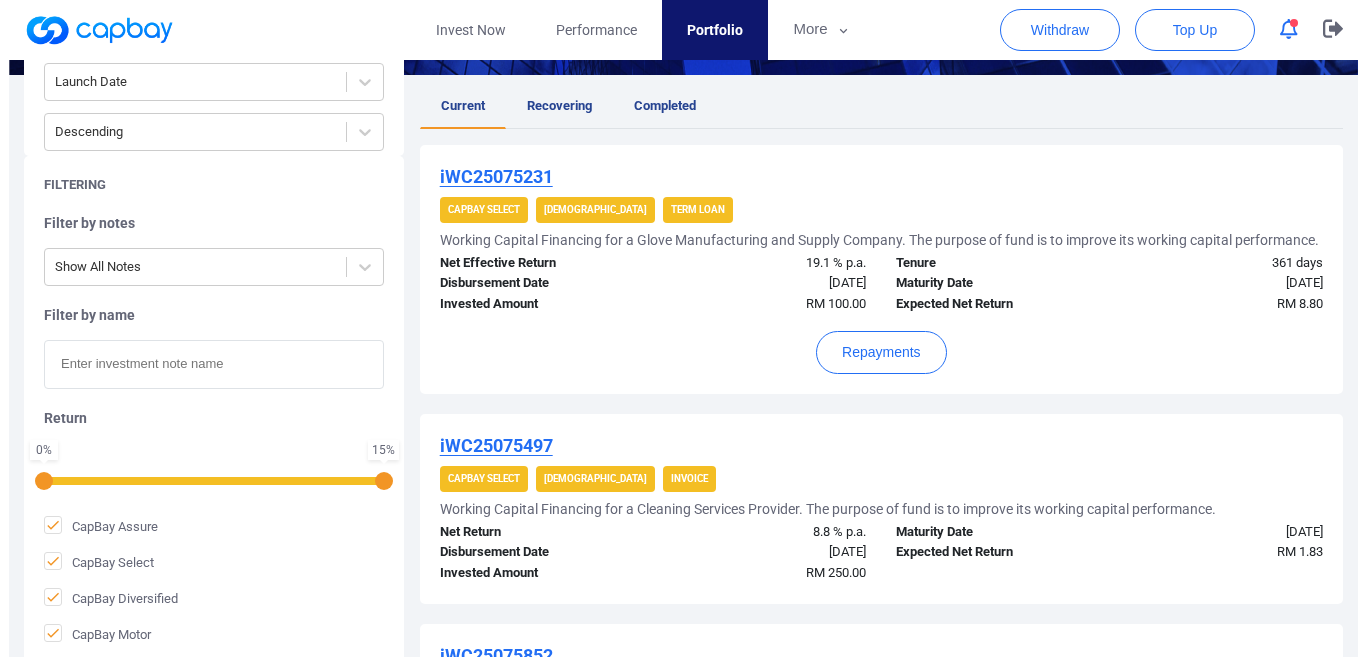 scroll, scrollTop: 500, scrollLeft: 0, axis: vertical 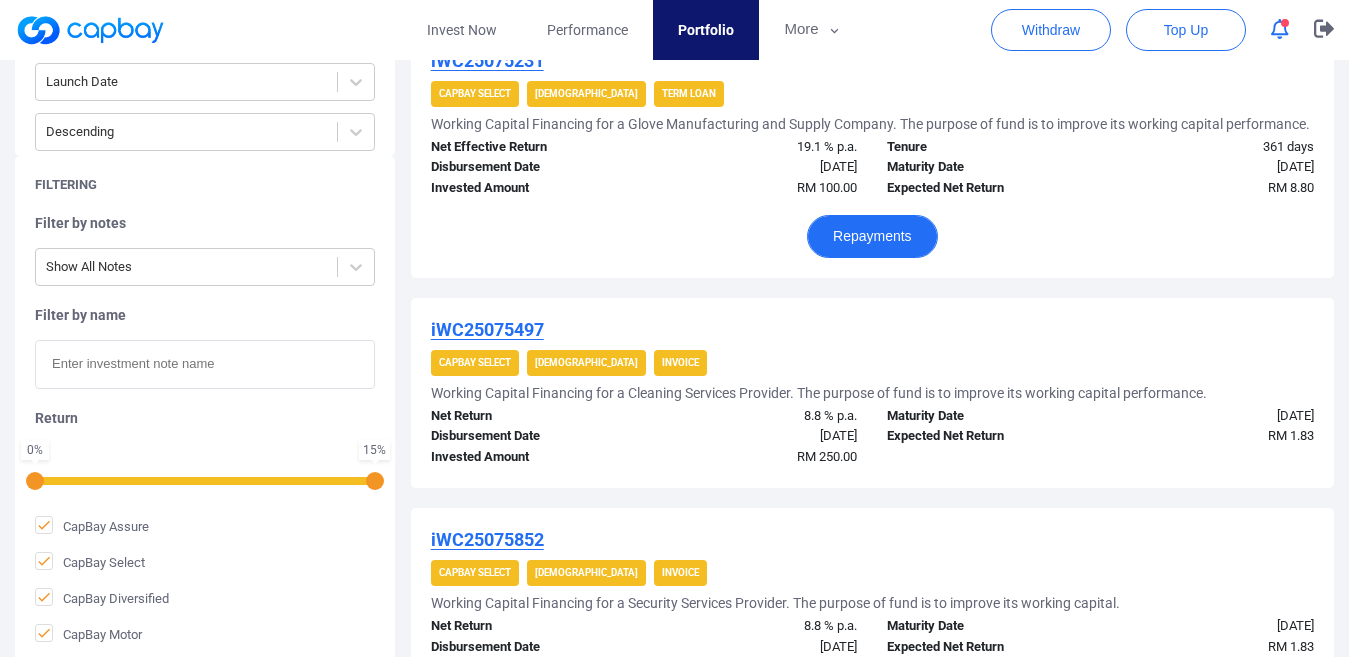 click on "Repayments" at bounding box center (872, 236) 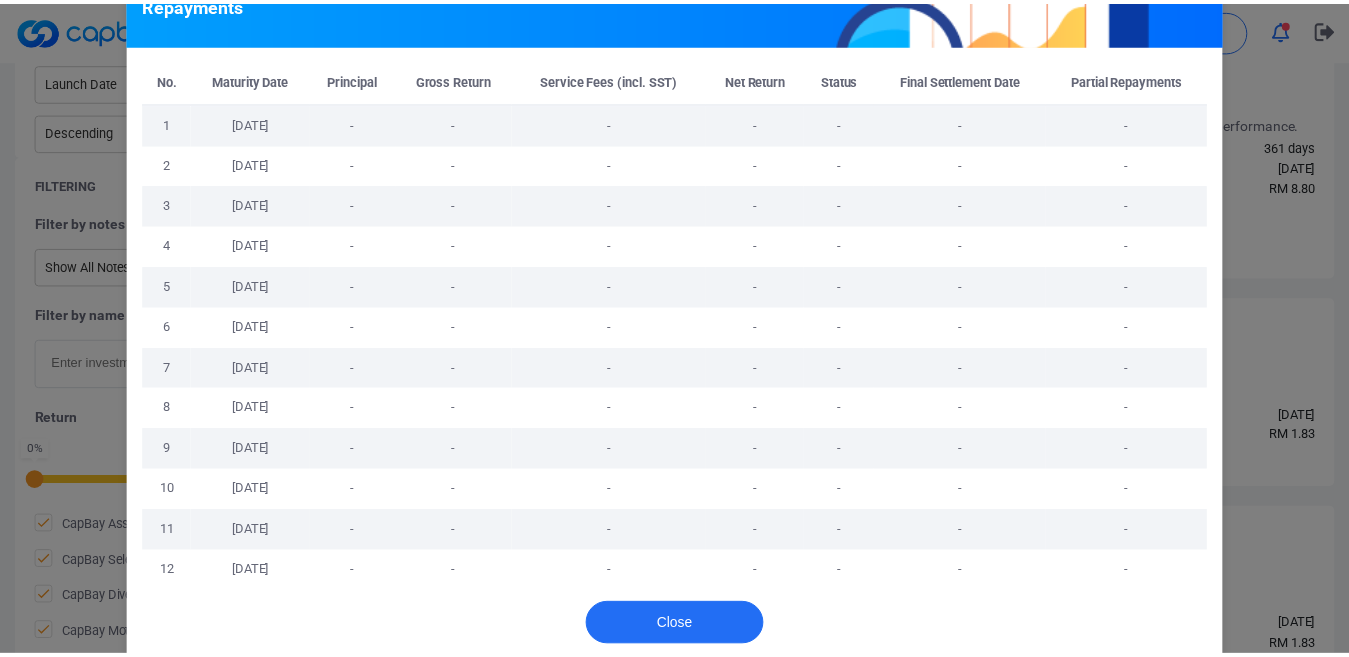 scroll, scrollTop: 78, scrollLeft: 0, axis: vertical 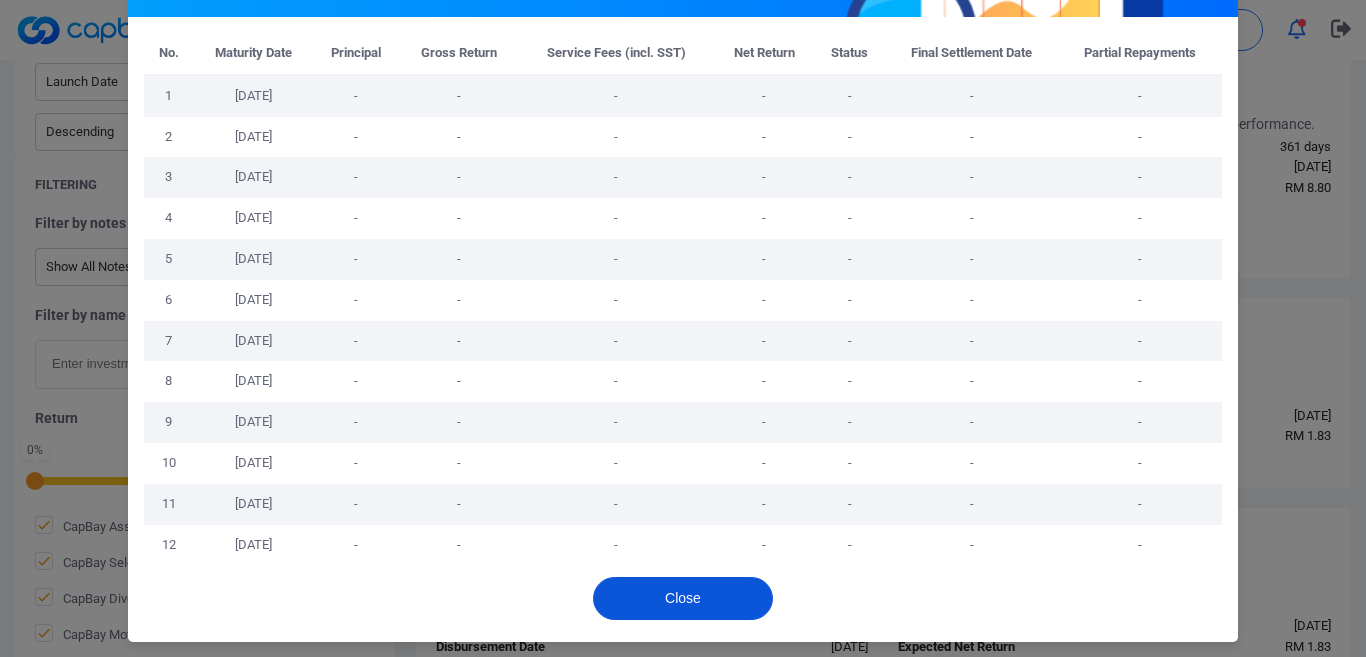 click on "Close" at bounding box center (683, 598) 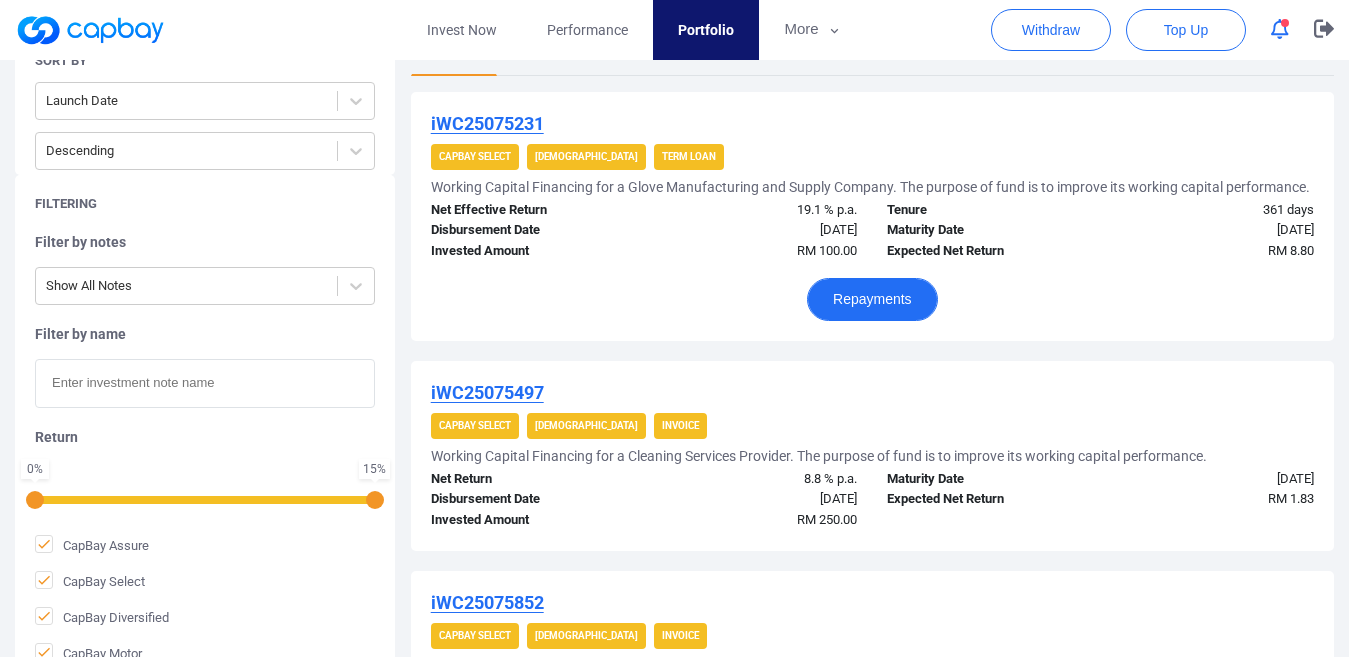 scroll, scrollTop: 400, scrollLeft: 0, axis: vertical 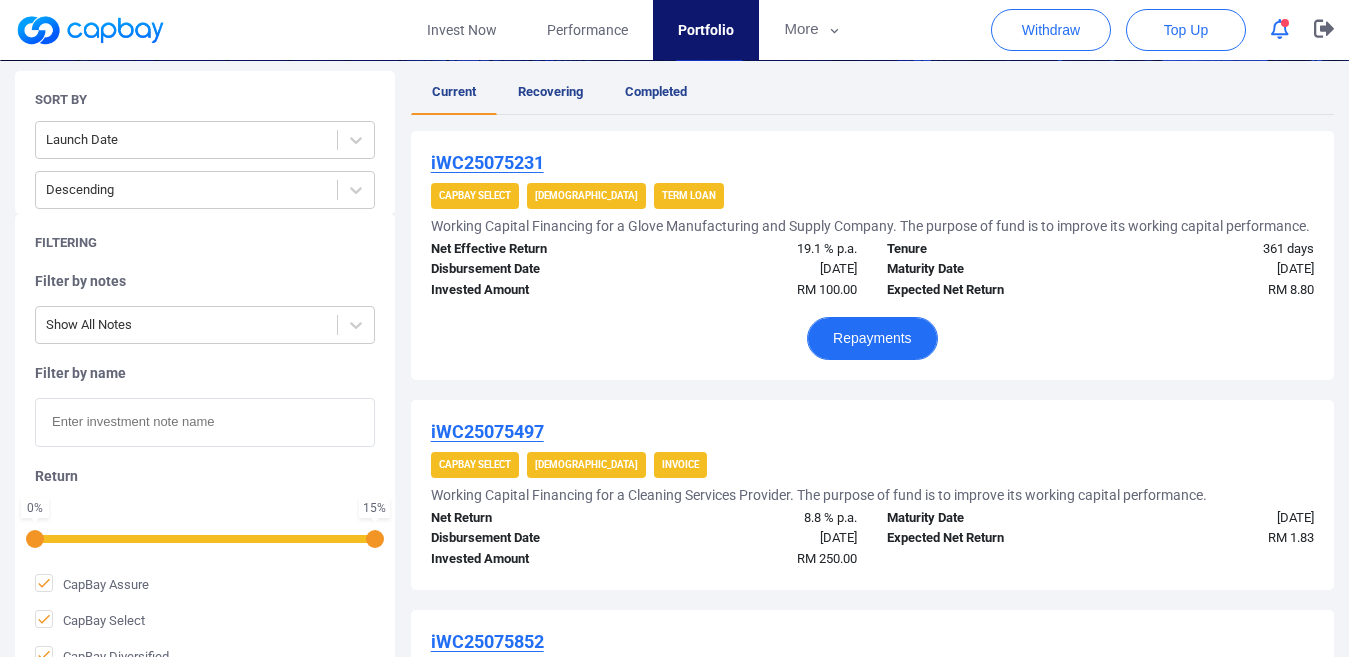 click on "Repayments" at bounding box center (872, 338) 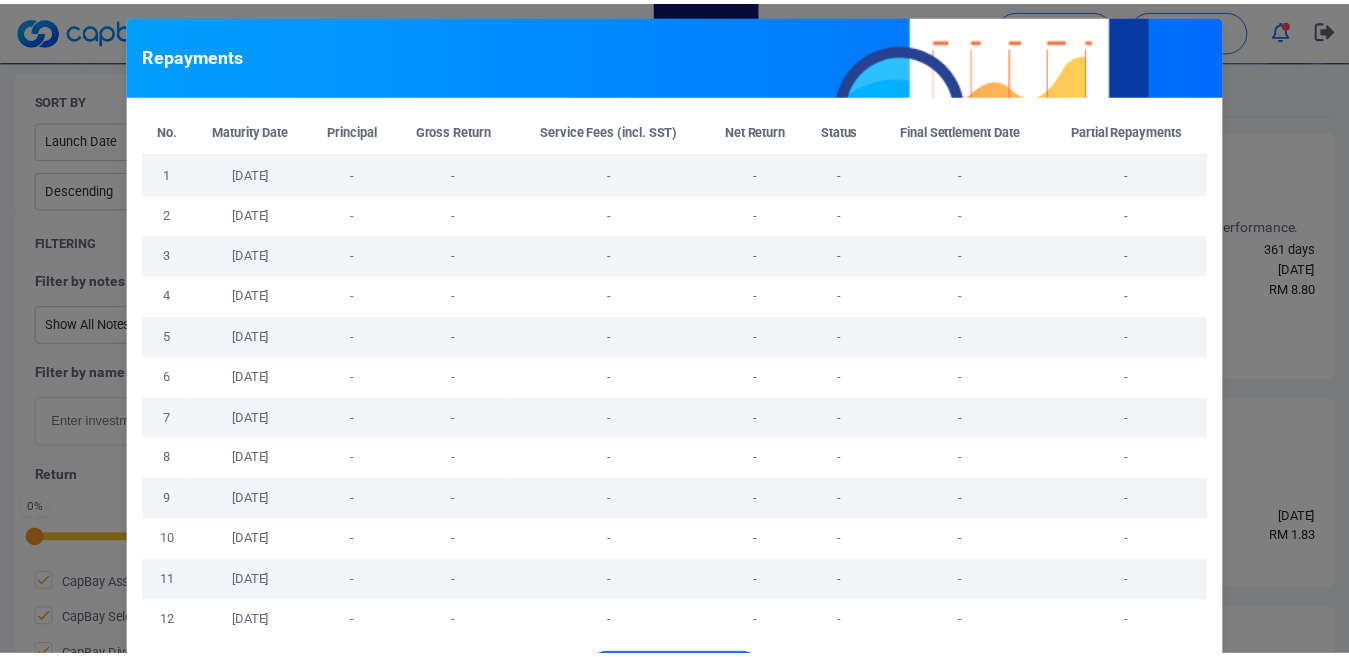 scroll, scrollTop: 78, scrollLeft: 0, axis: vertical 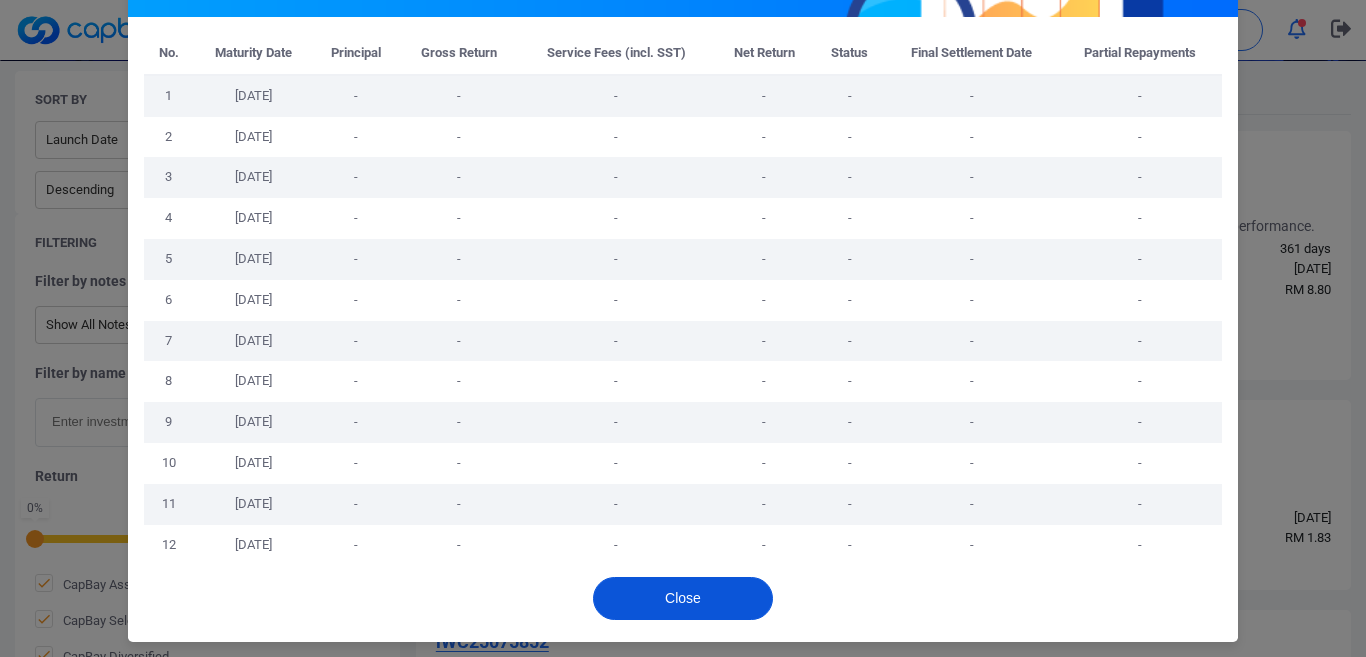 click on "Close" at bounding box center (683, 598) 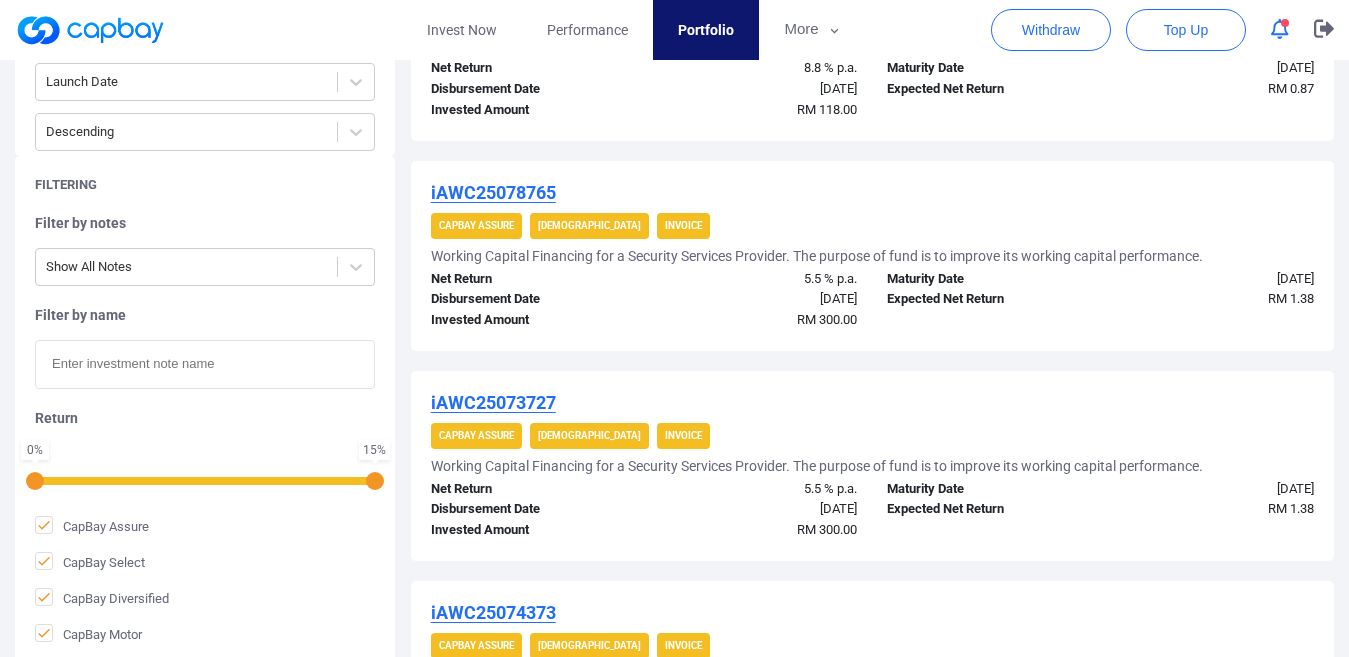 scroll, scrollTop: 2198, scrollLeft: 0, axis: vertical 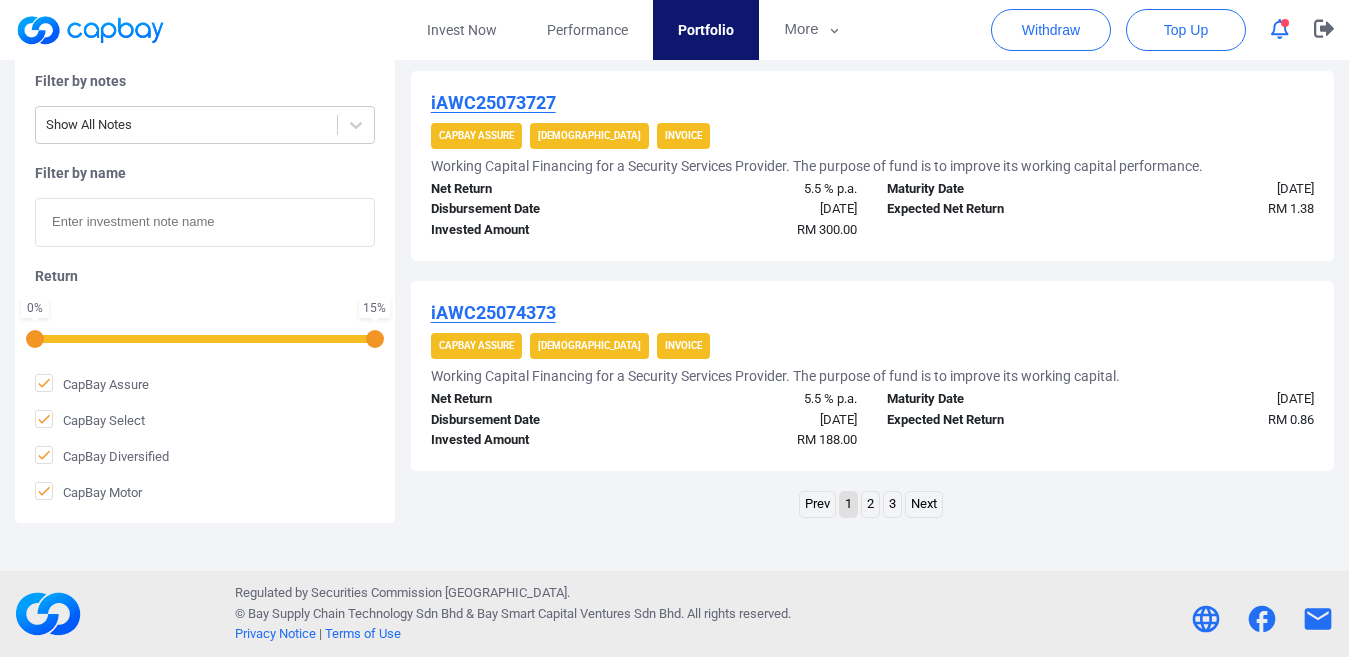 click on "2" at bounding box center (870, 504) 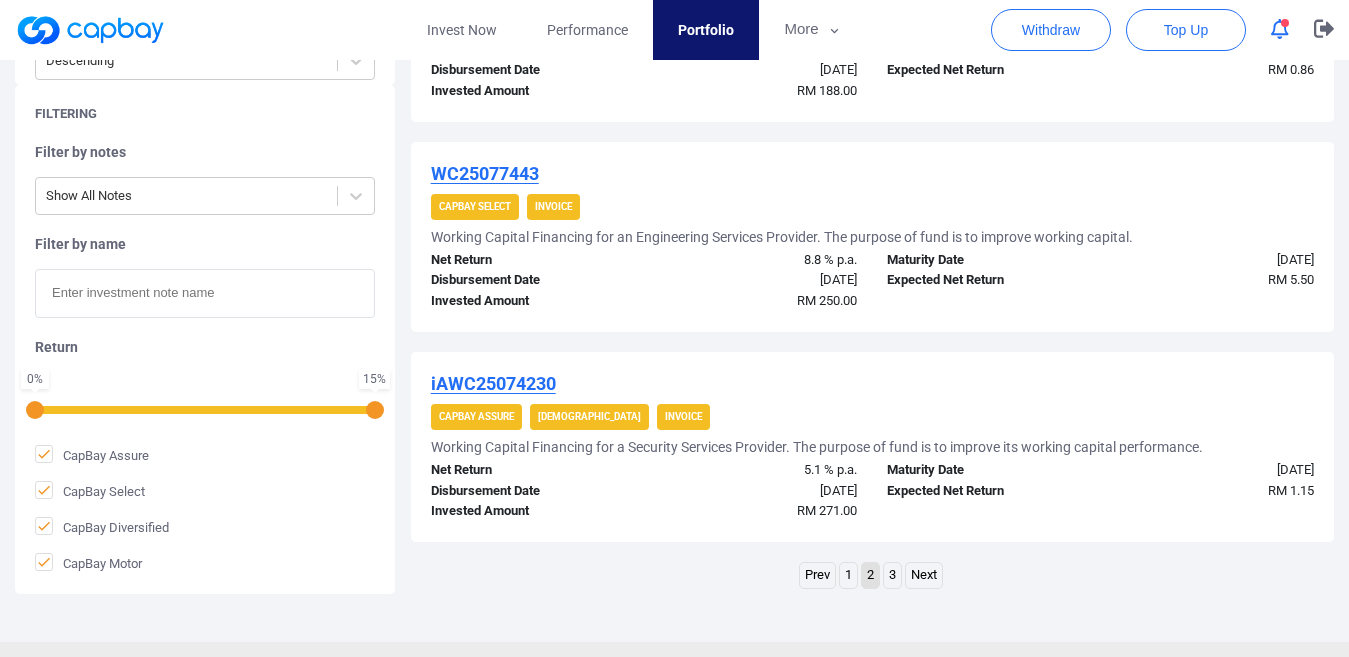 scroll, scrollTop: 2139, scrollLeft: 0, axis: vertical 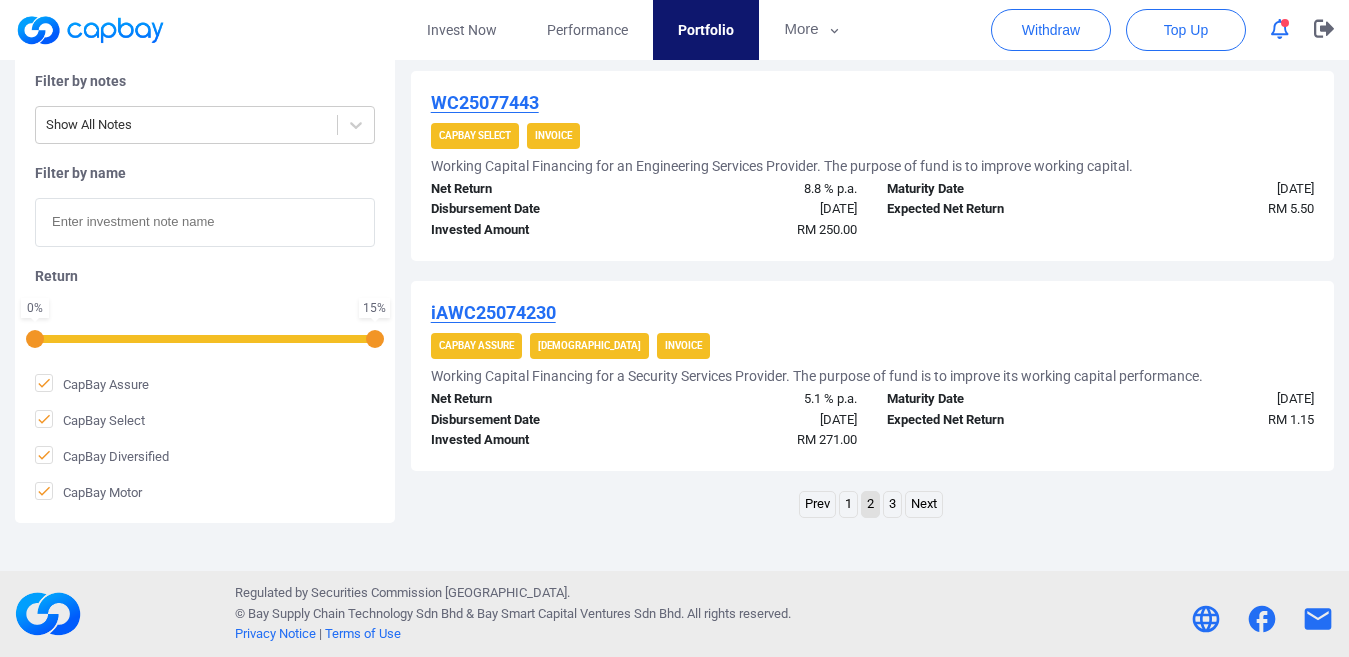 click on "3" at bounding box center [892, 504] 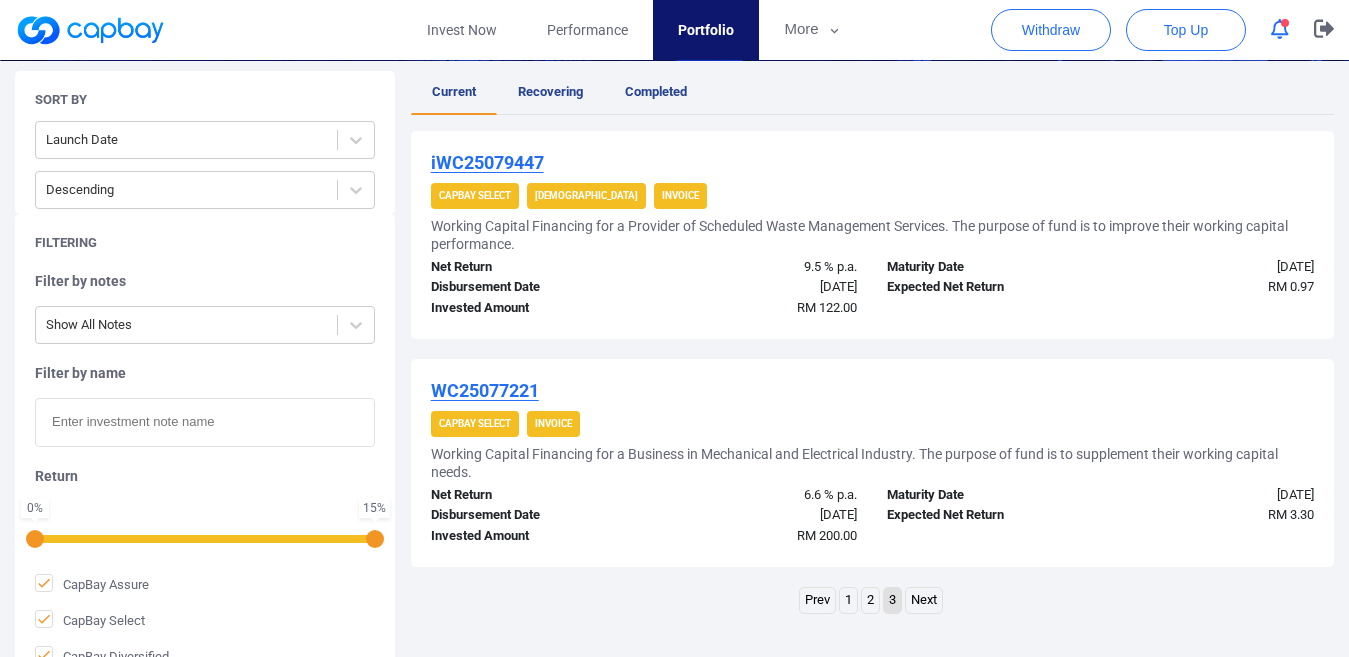 scroll, scrollTop: 598, scrollLeft: 0, axis: vertical 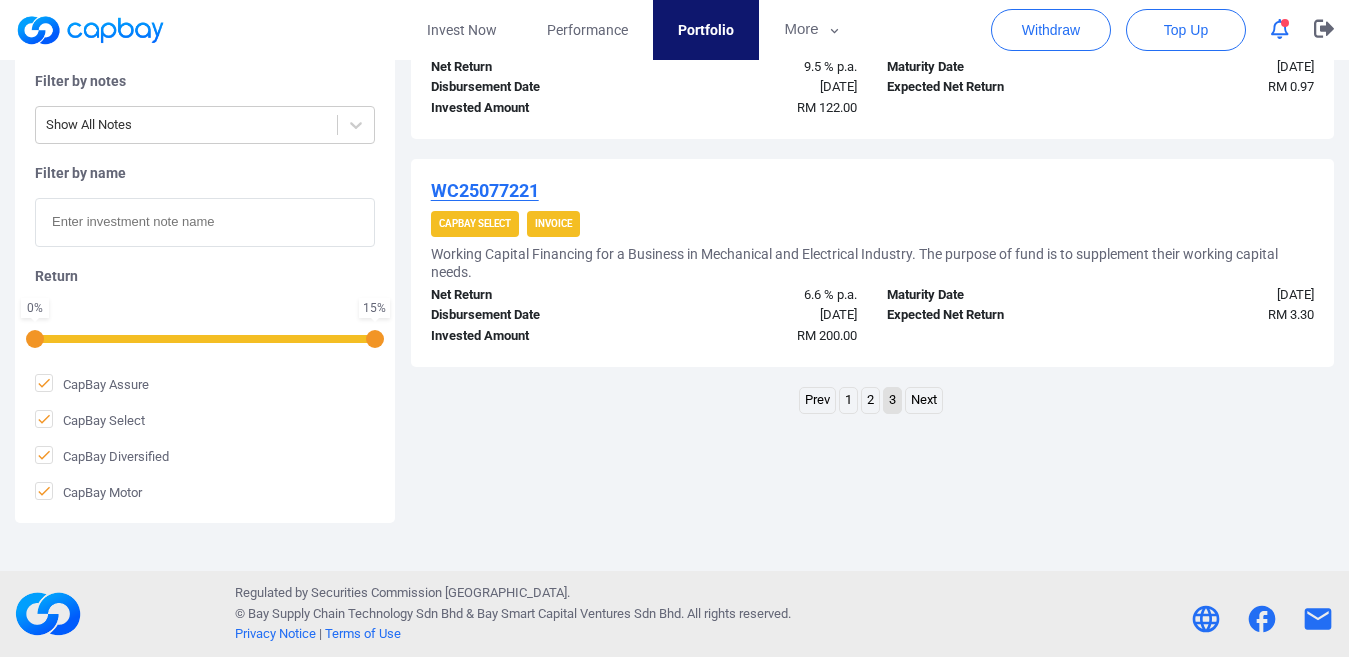 click on "1" at bounding box center [848, 400] 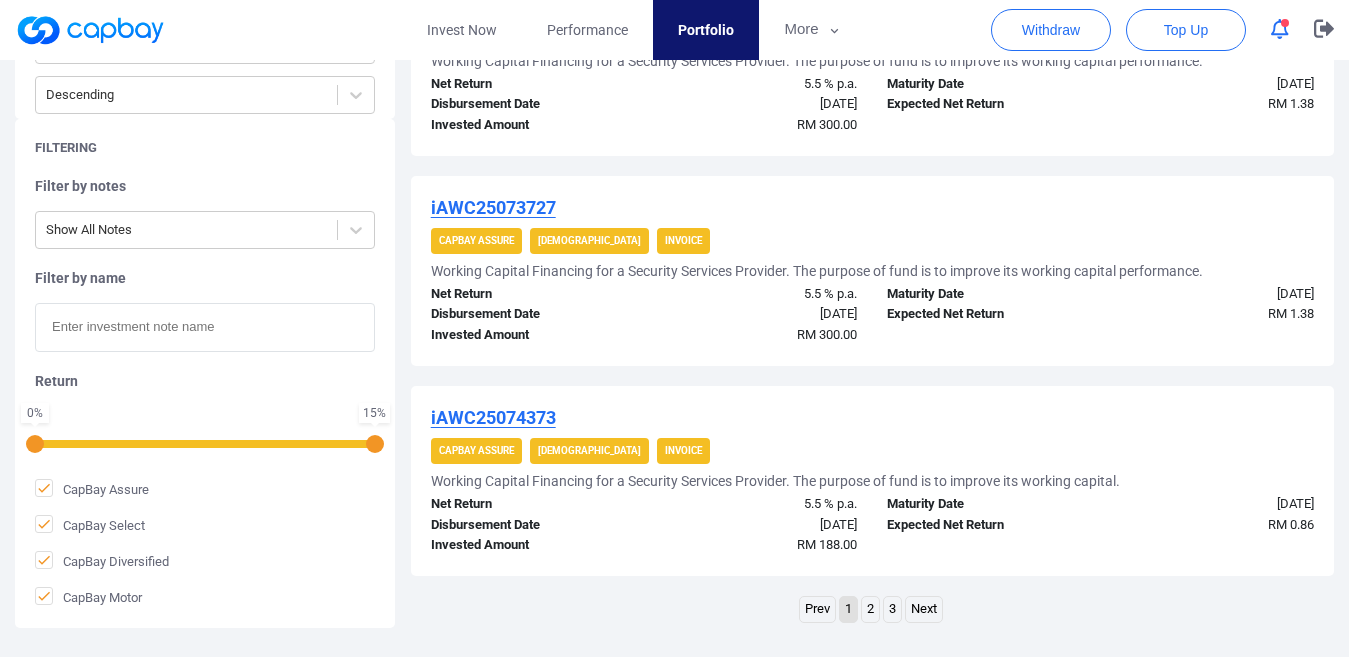 scroll, scrollTop: 2198, scrollLeft: 0, axis: vertical 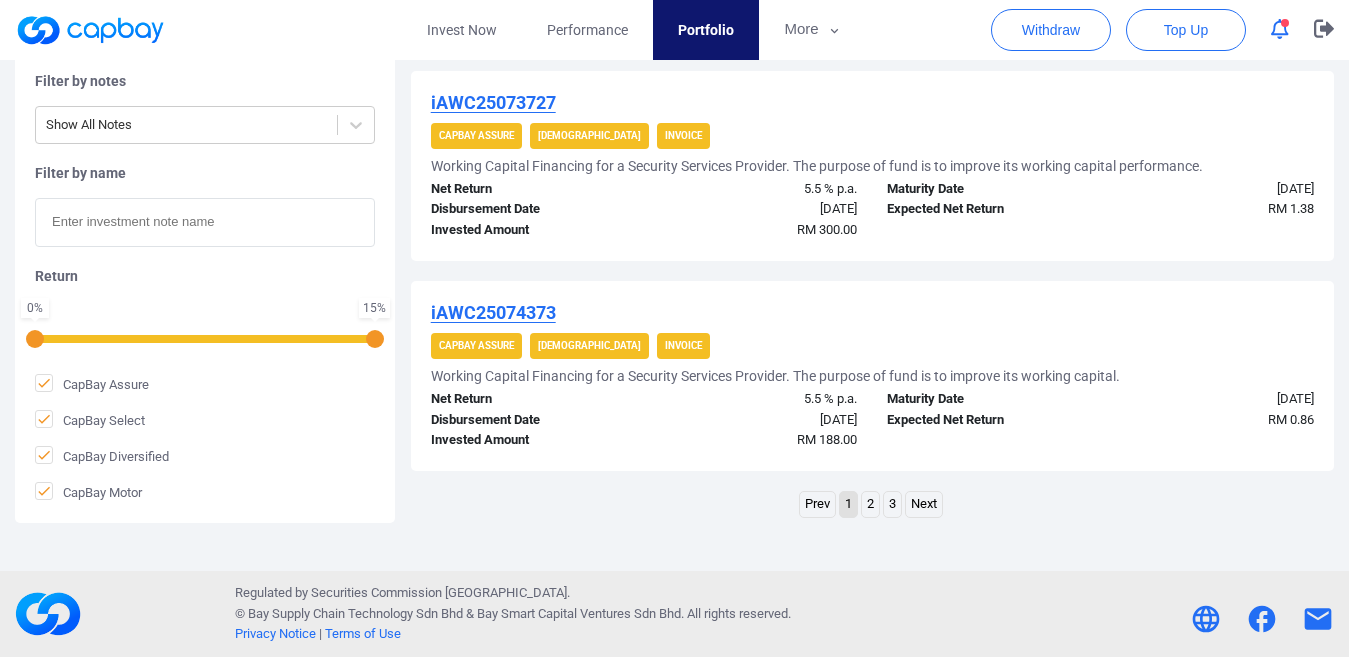 click on "2" at bounding box center [870, 504] 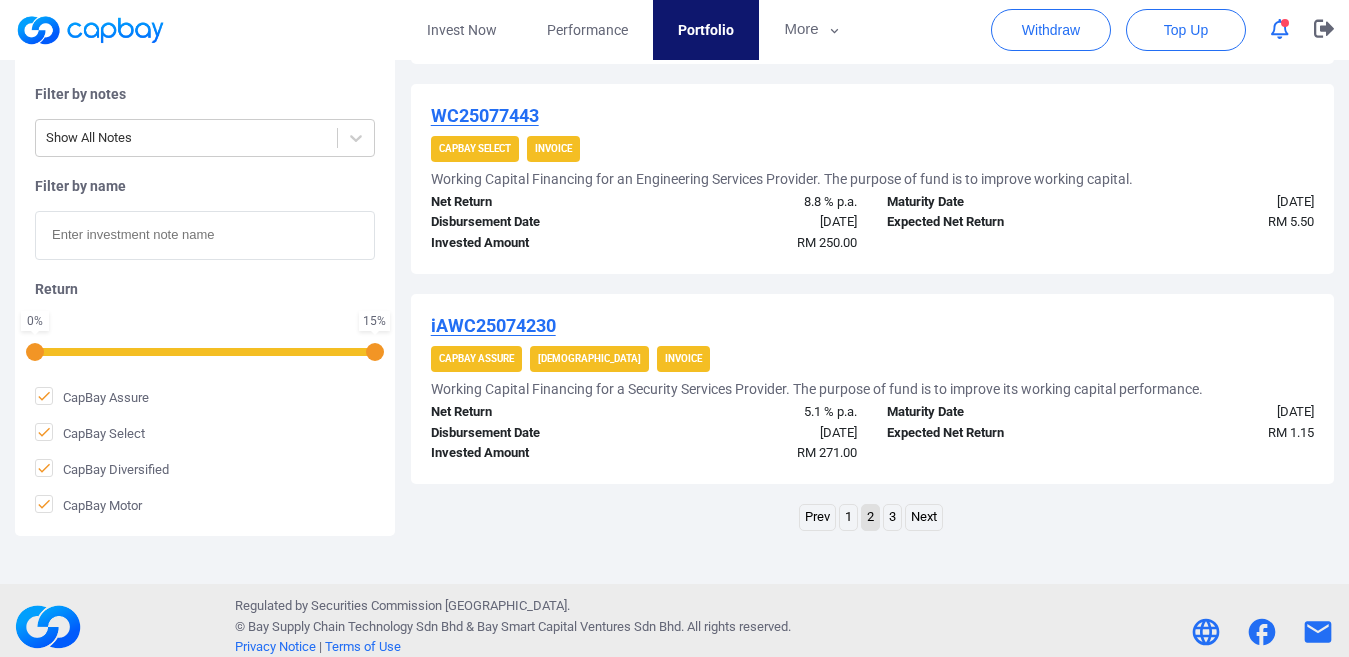 scroll, scrollTop: 2039, scrollLeft: 0, axis: vertical 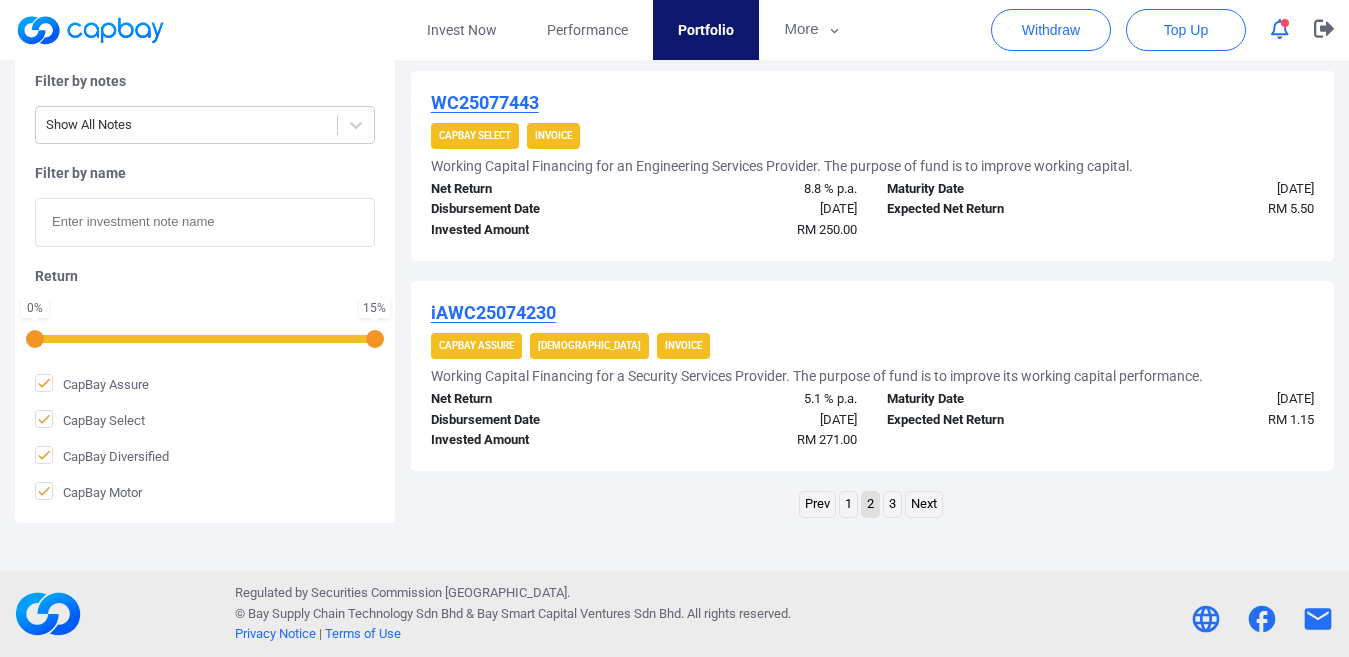 click on "3" at bounding box center [892, 504] 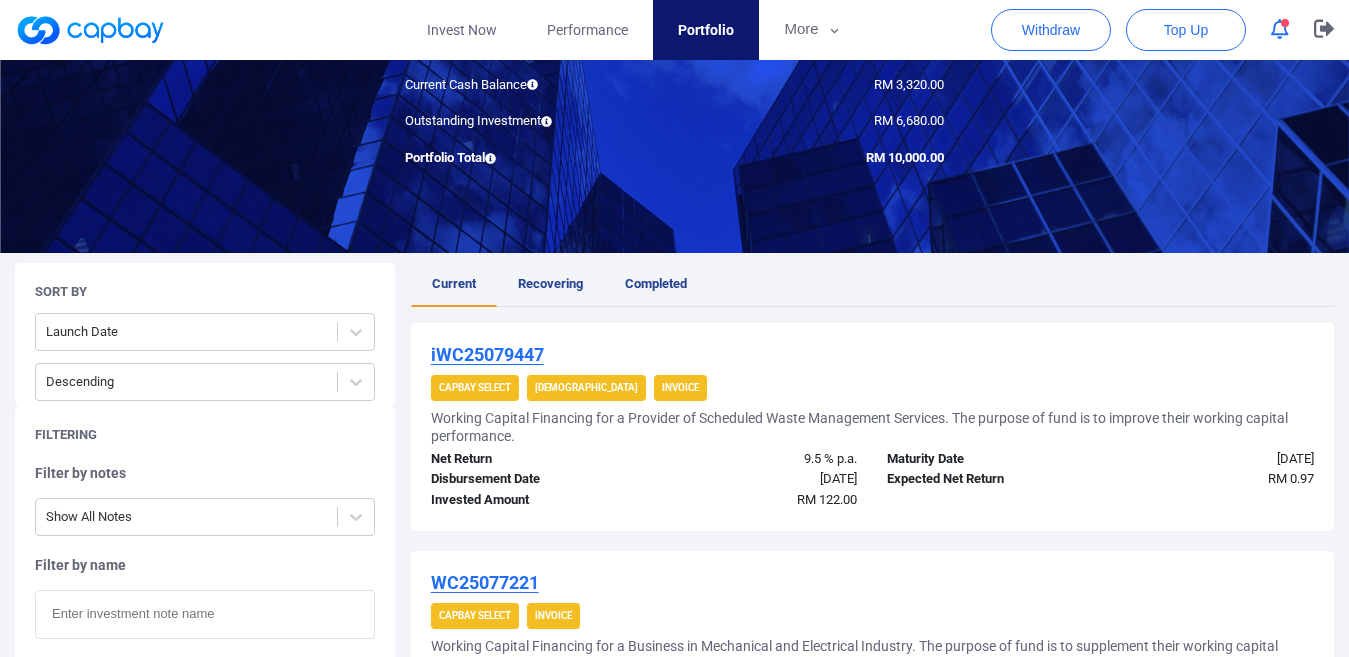 scroll, scrollTop: 500, scrollLeft: 0, axis: vertical 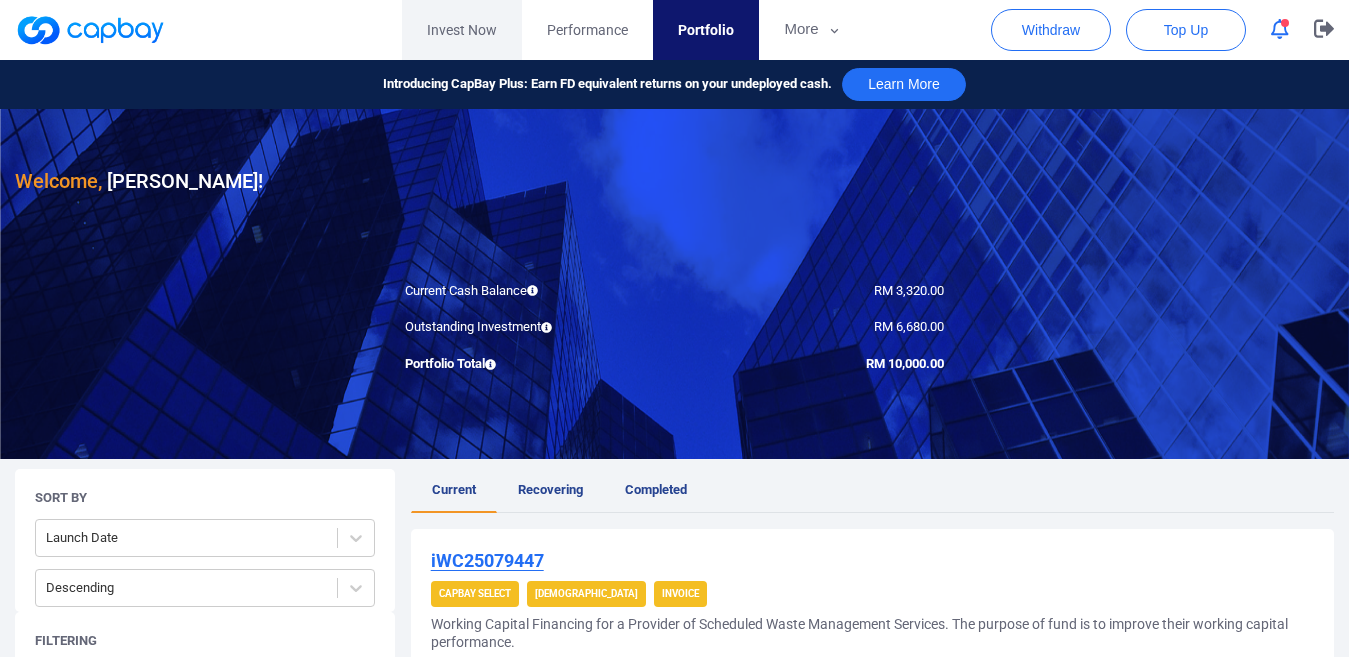 click on "Invest Now" at bounding box center [462, 30] 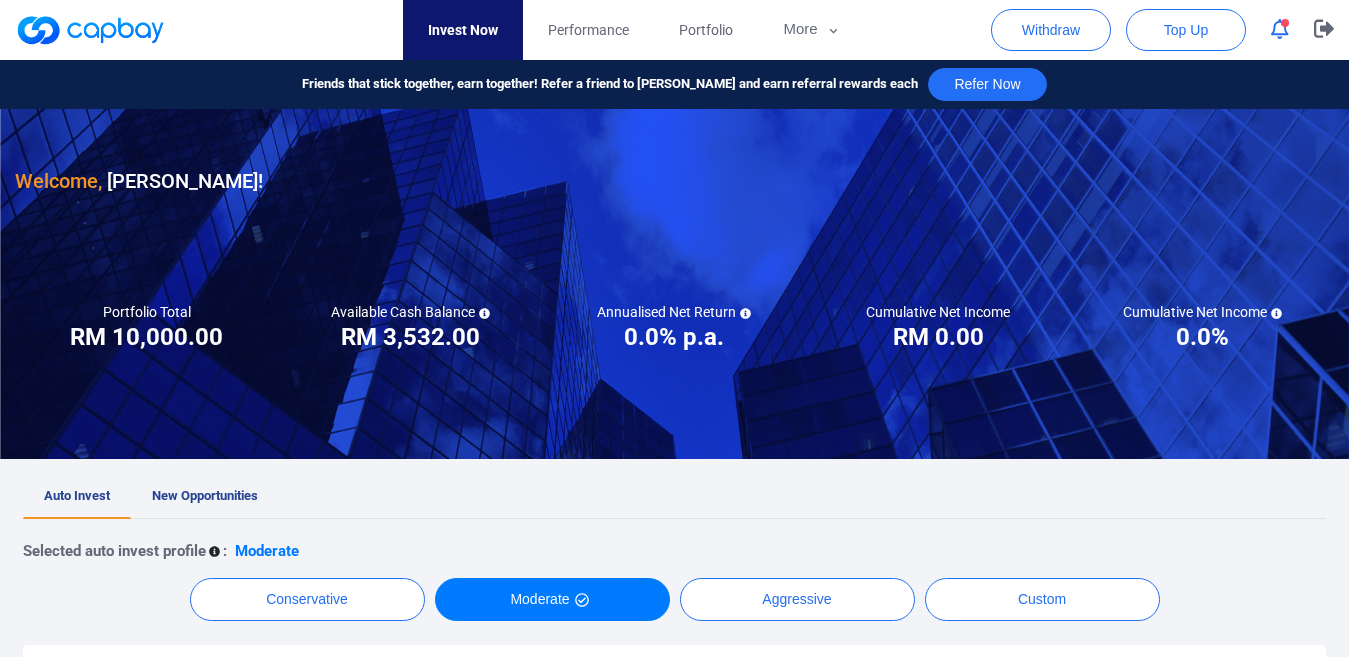 click 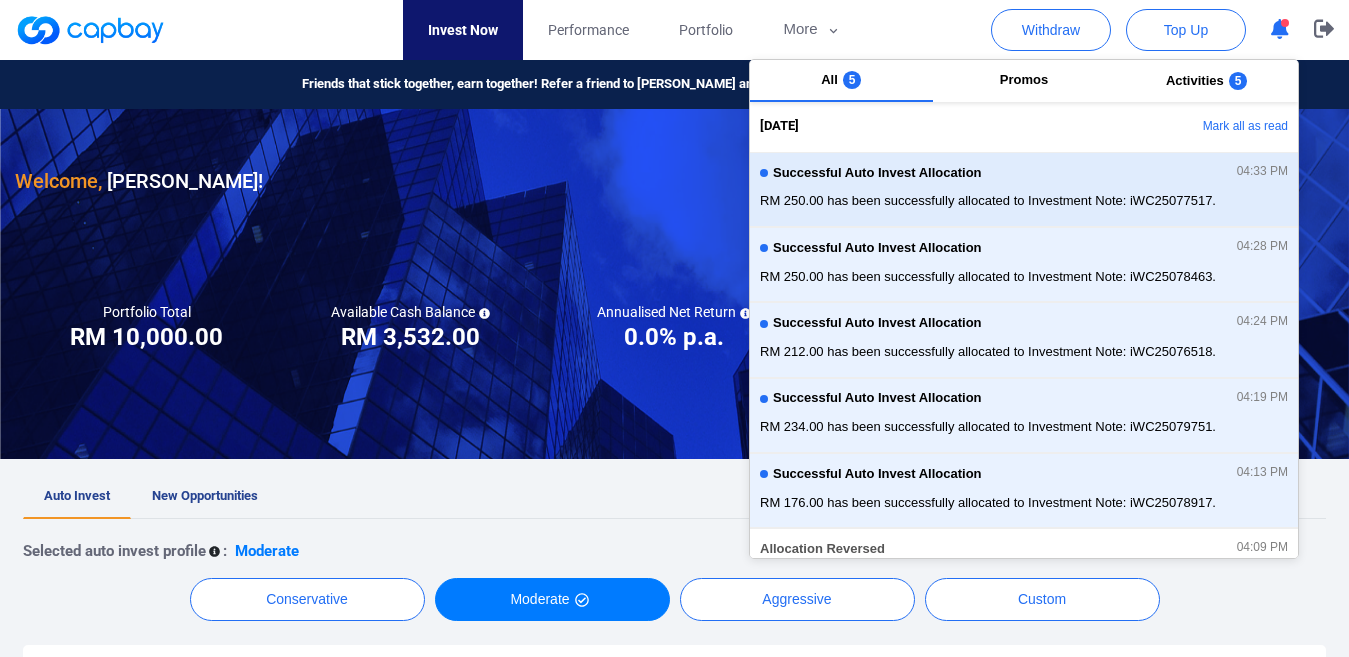 click on "RM 250.00 has been successfully allocated to Investment Note: iWC25077517." at bounding box center (1024, 201) 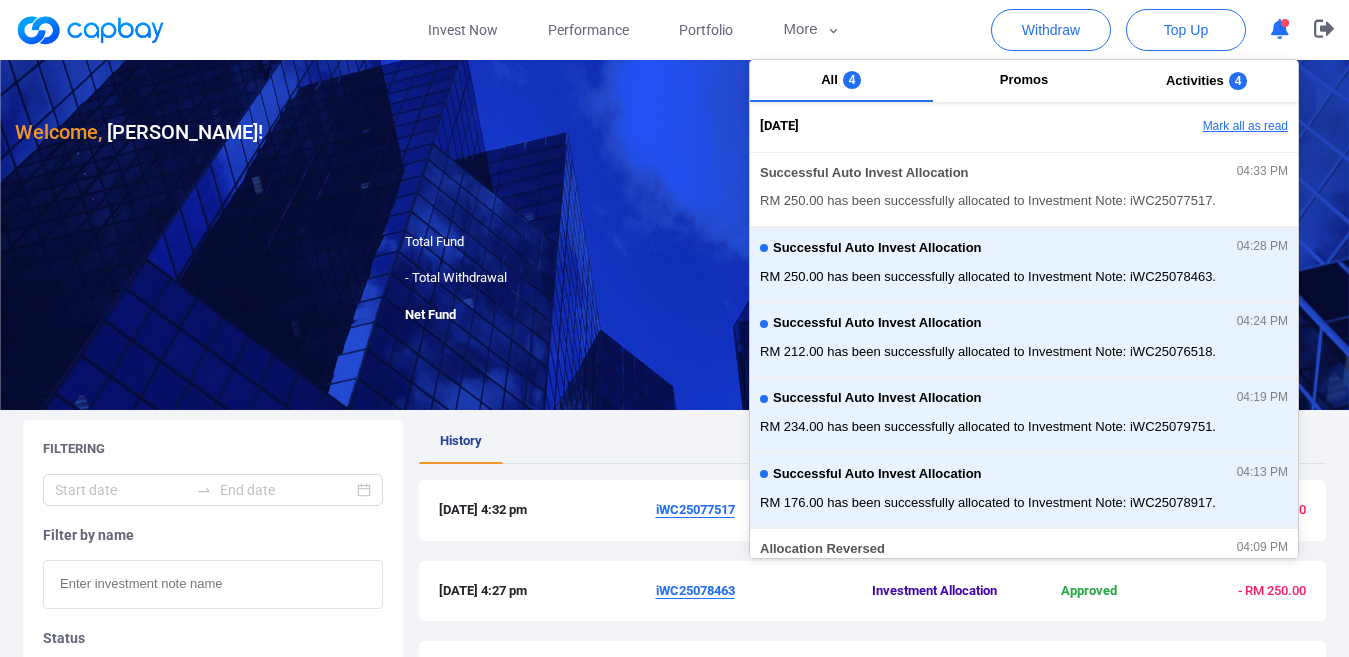 click on "Mark all as read" at bounding box center (1190, 127) 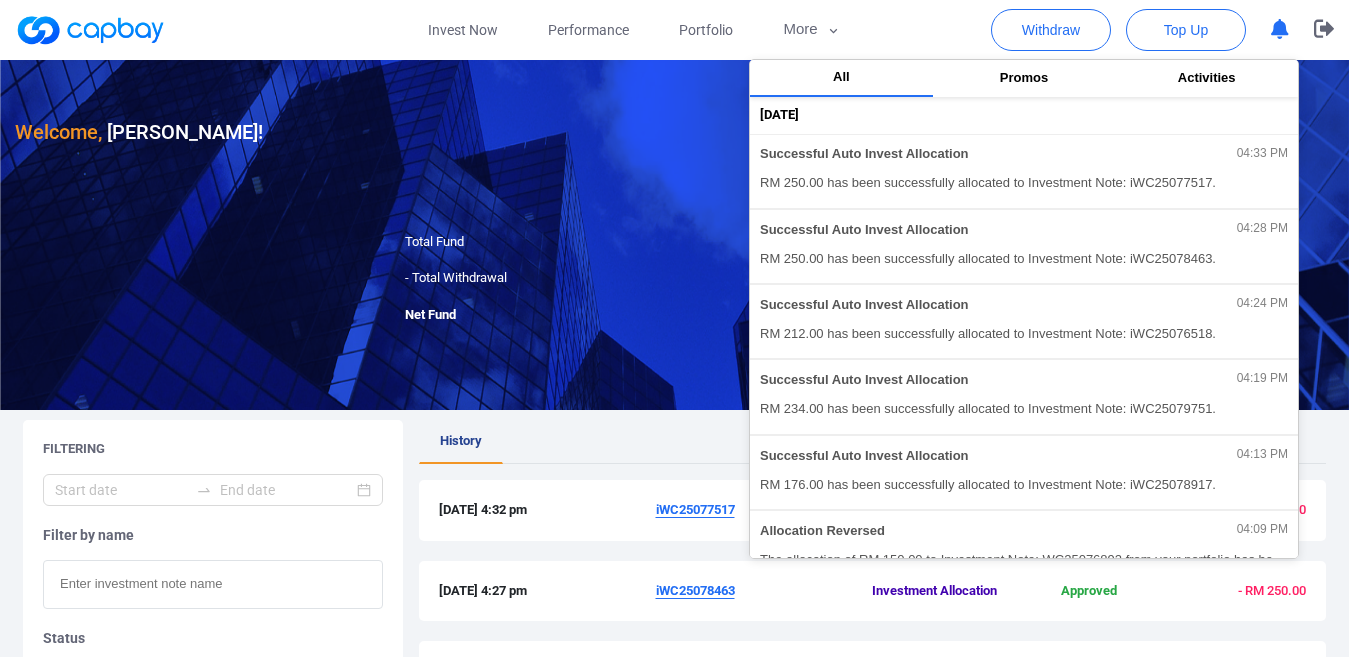 click on "History" at bounding box center (872, 442) 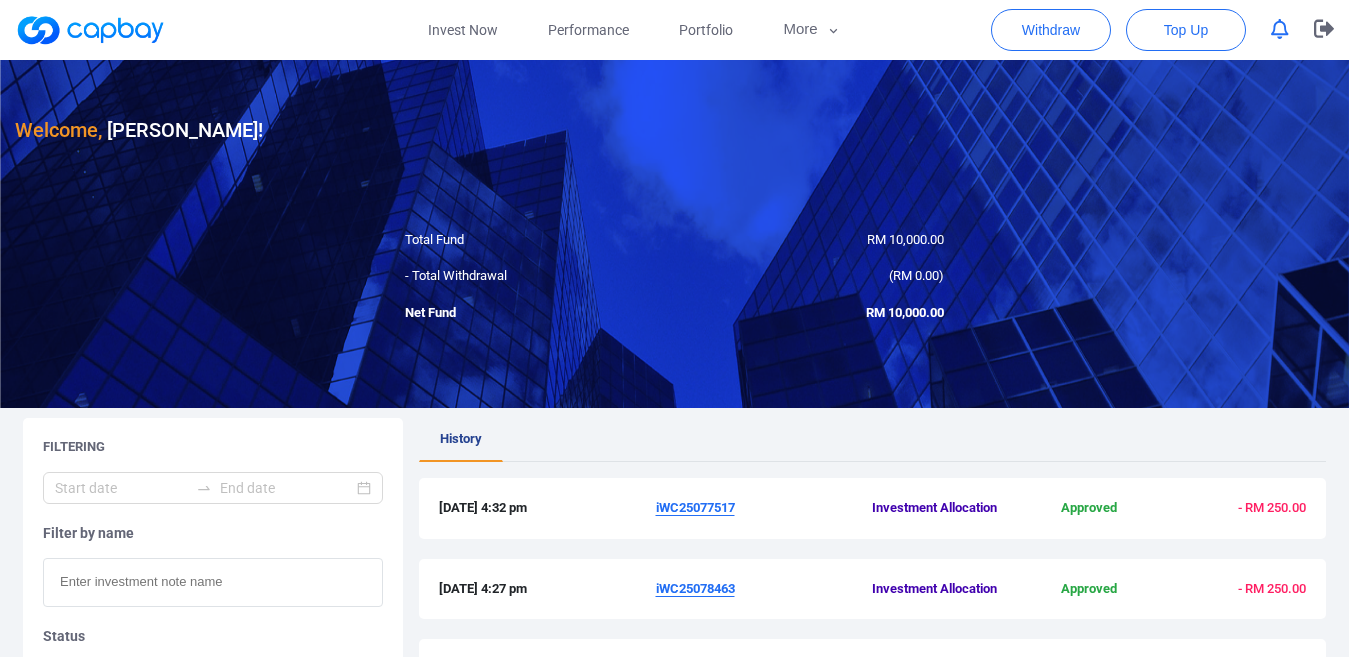 scroll, scrollTop: 0, scrollLeft: 0, axis: both 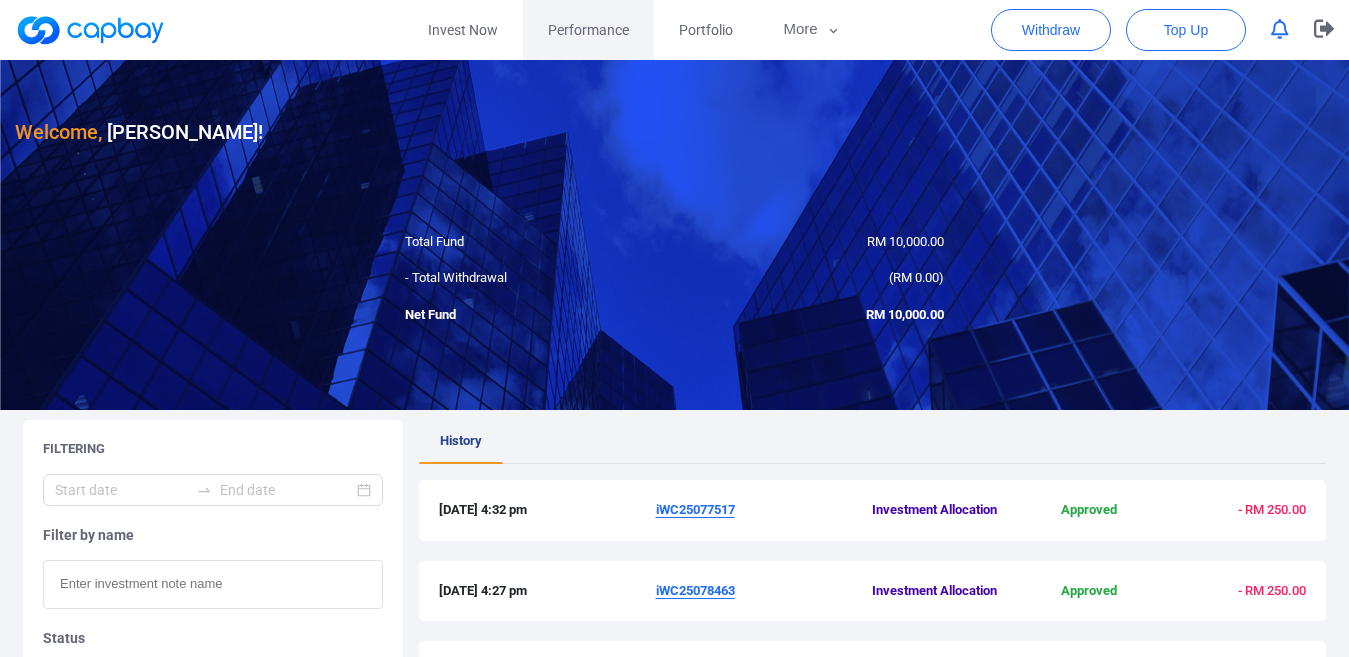 click on "Performance" at bounding box center (588, 30) 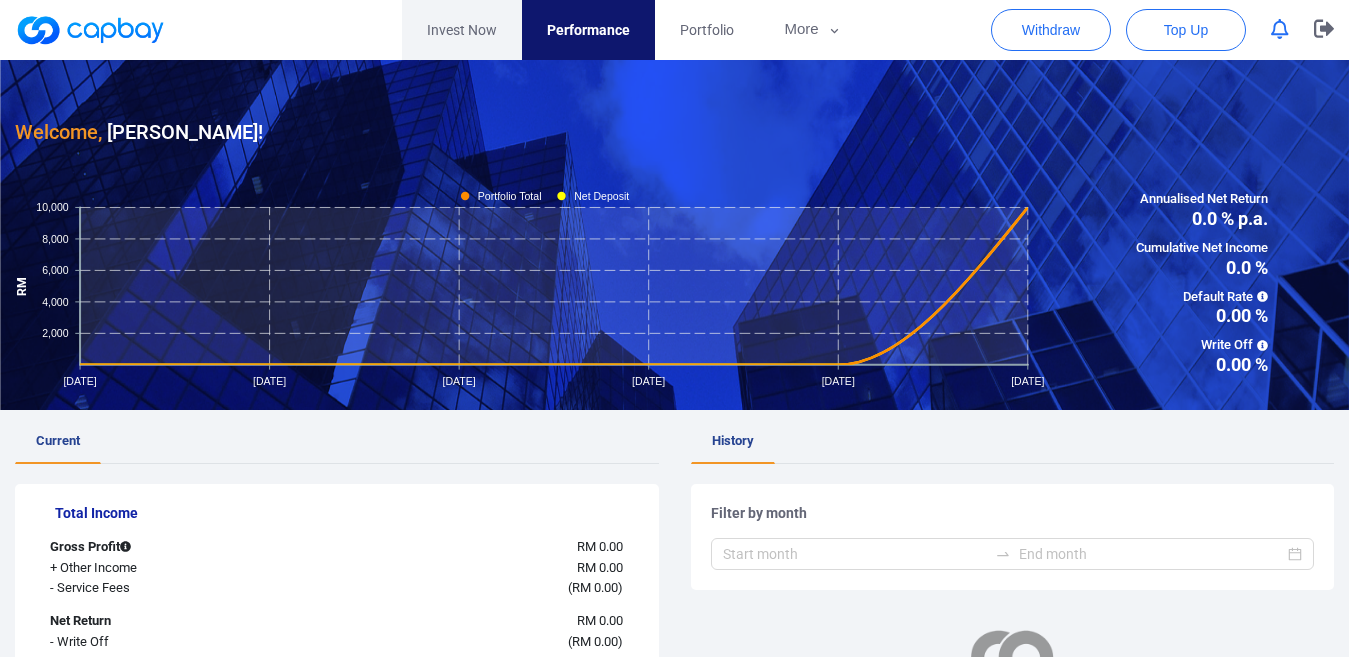 click on "Invest Now" at bounding box center (462, 30) 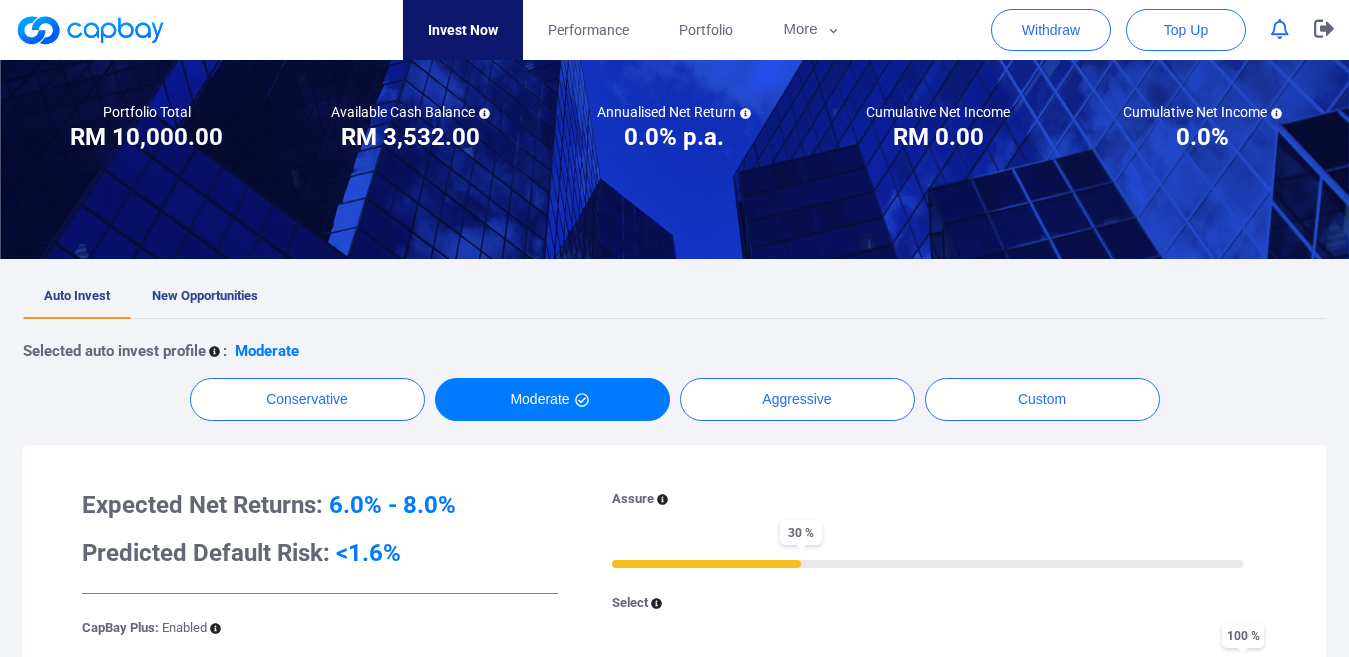 scroll, scrollTop: 0, scrollLeft: 0, axis: both 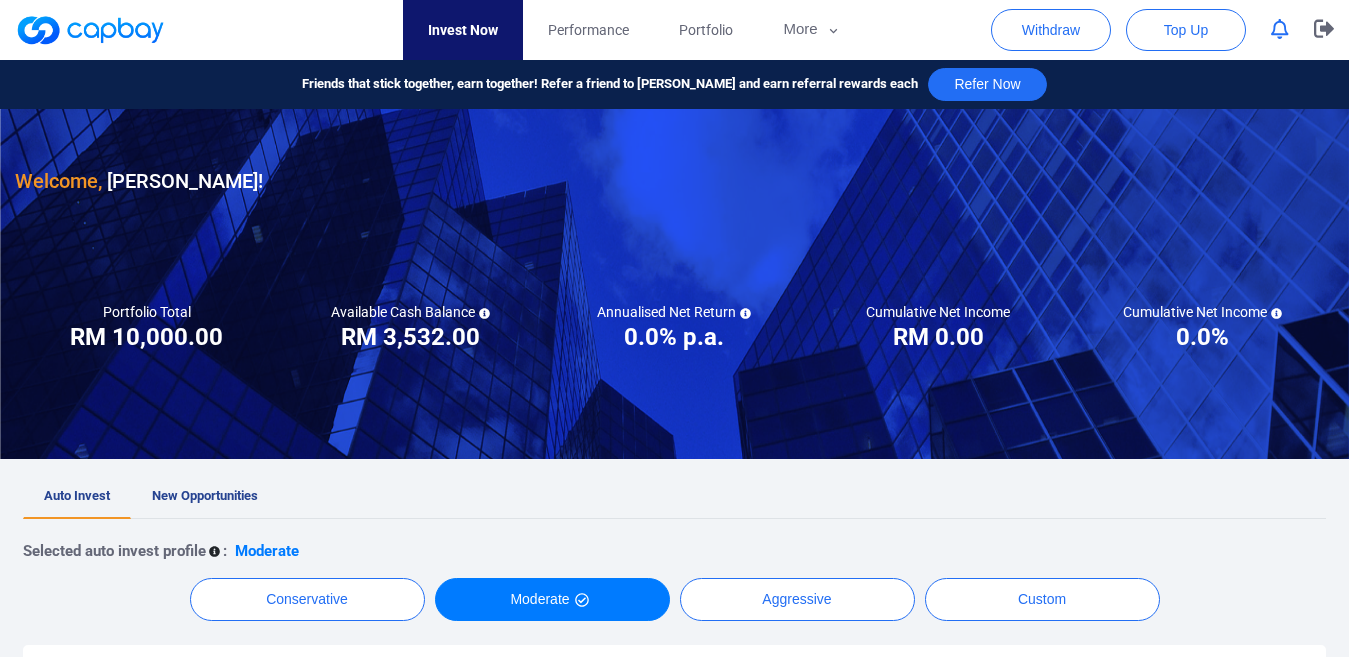 click 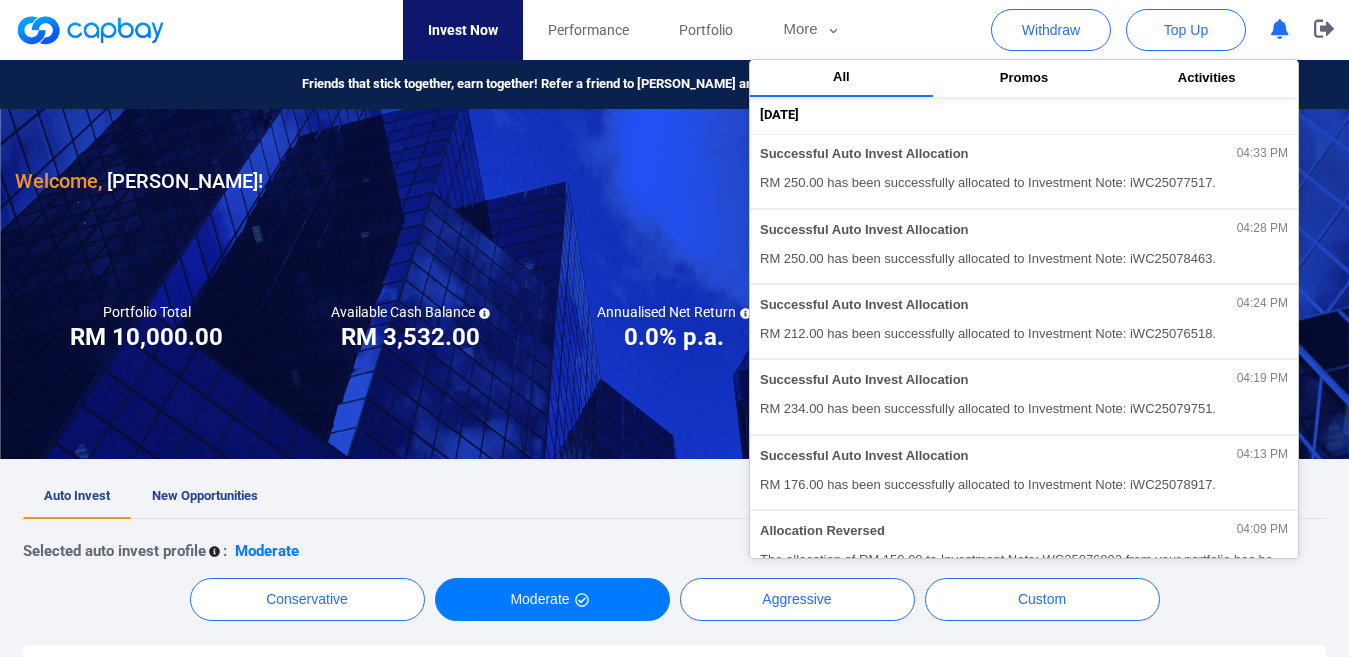 click on "Auto Invest New Opportunities" at bounding box center (674, 497) 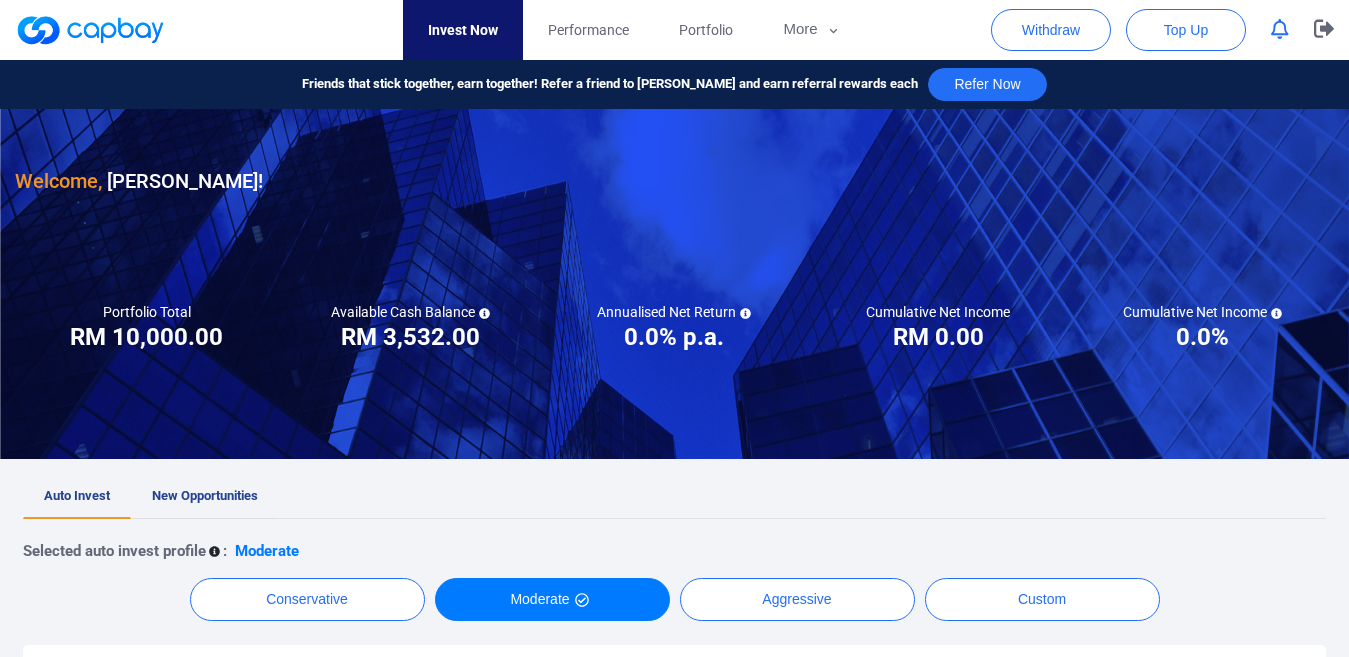 click on "New Opportunities" at bounding box center [205, 497] 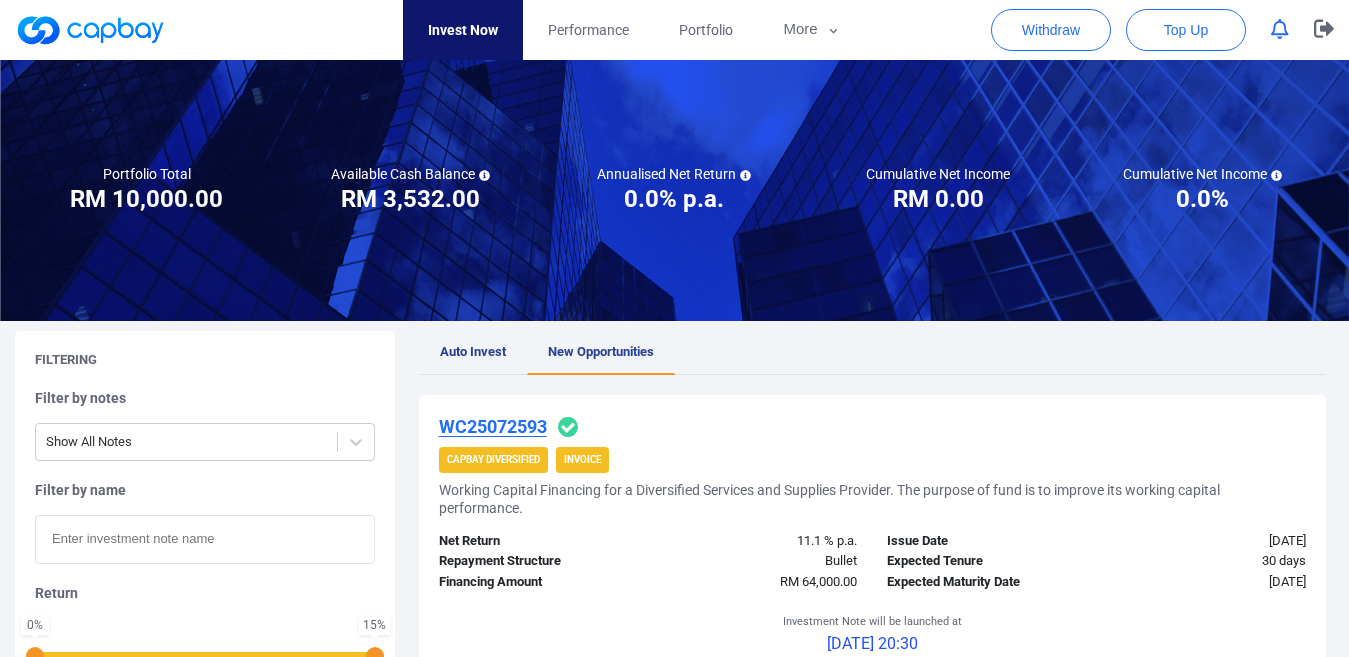 scroll, scrollTop: 0, scrollLeft: 0, axis: both 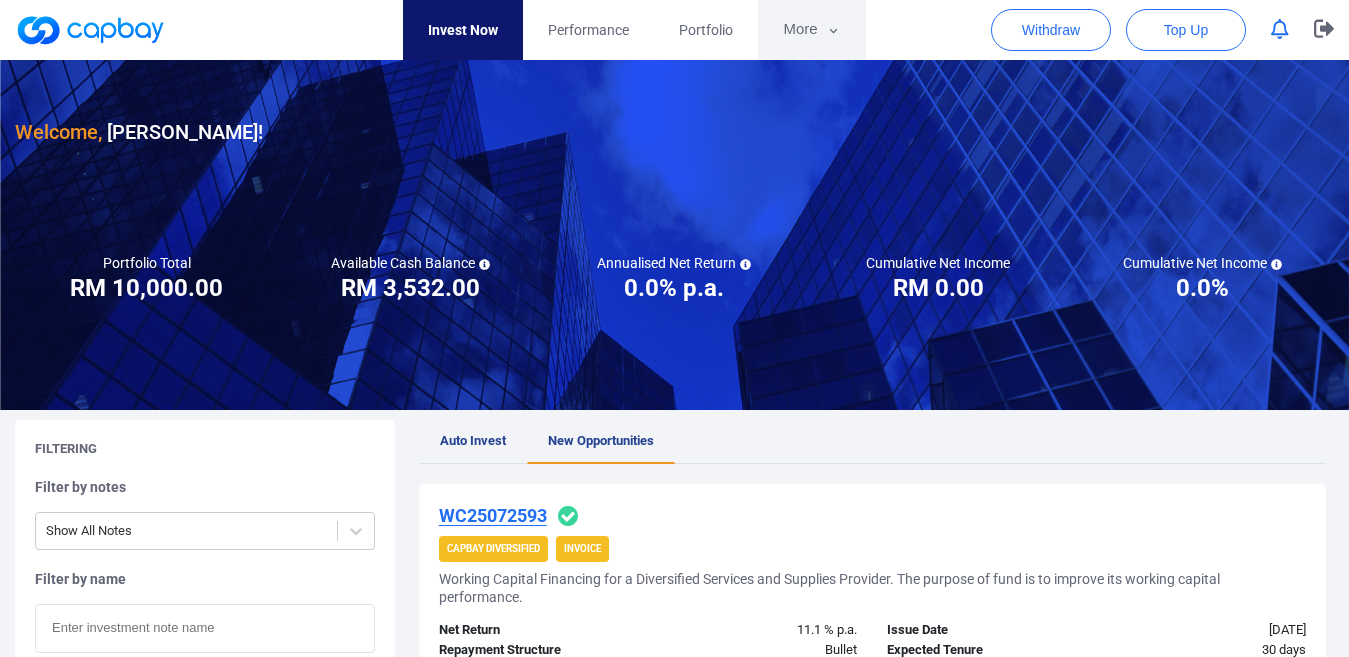 click on "More" at bounding box center [811, 30] 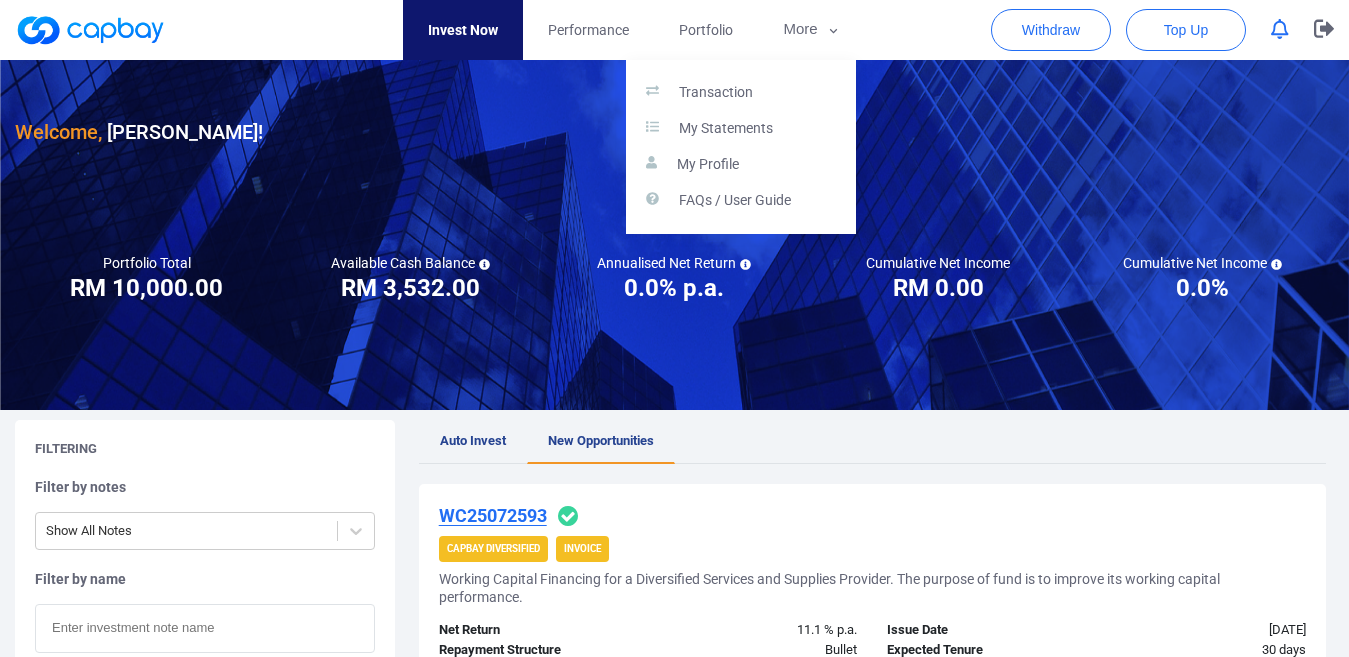 click at bounding box center (674, 328) 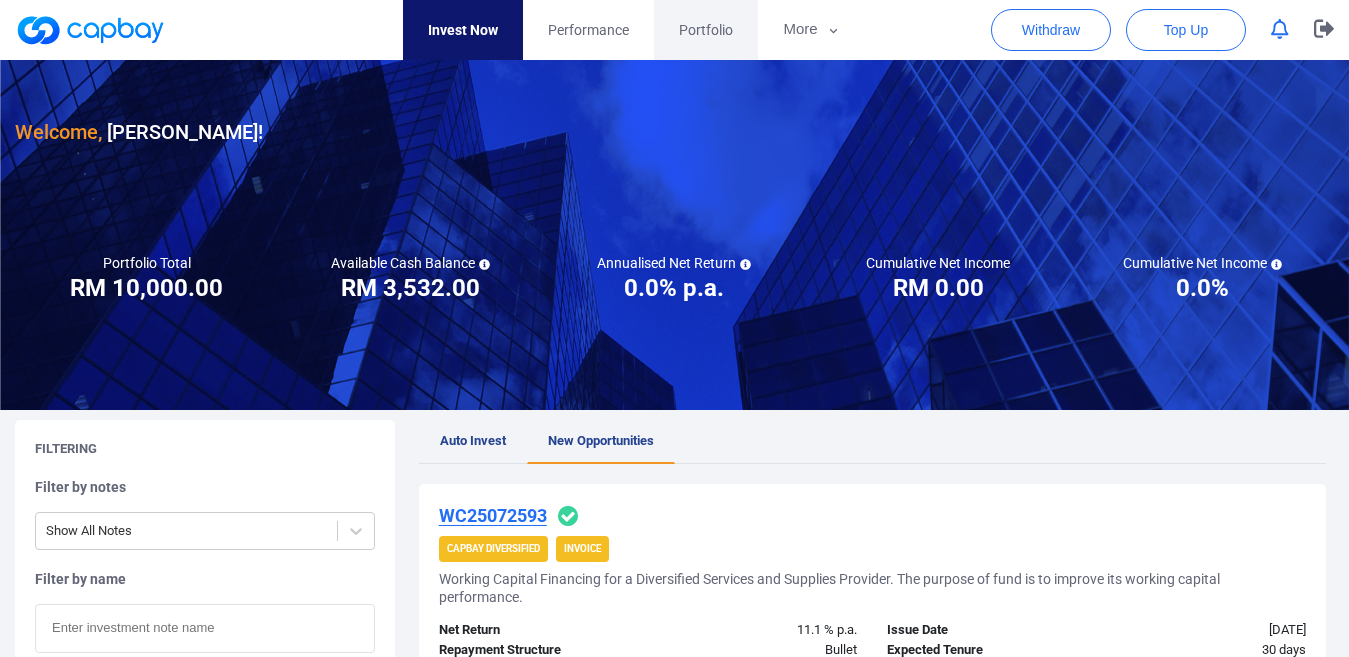 click on "Portfolio" at bounding box center (706, 30) 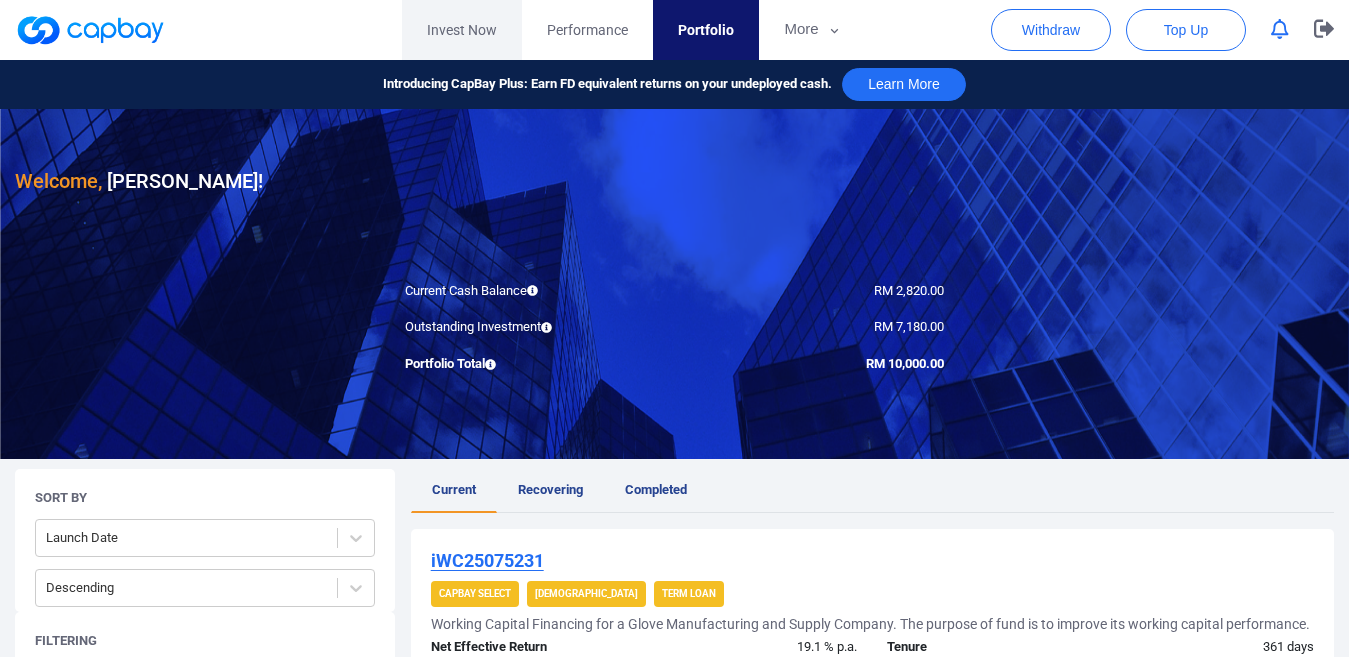 click on "Invest Now" at bounding box center [462, 30] 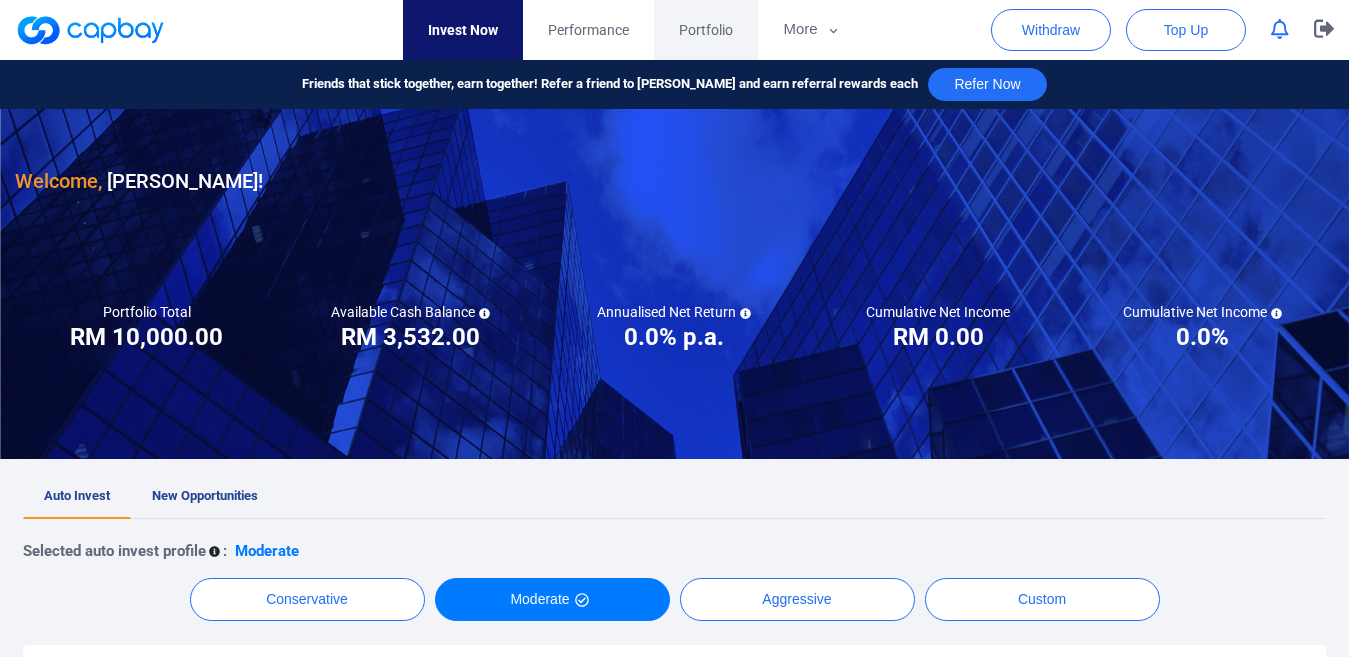 click on "Portfolio" at bounding box center [706, 30] 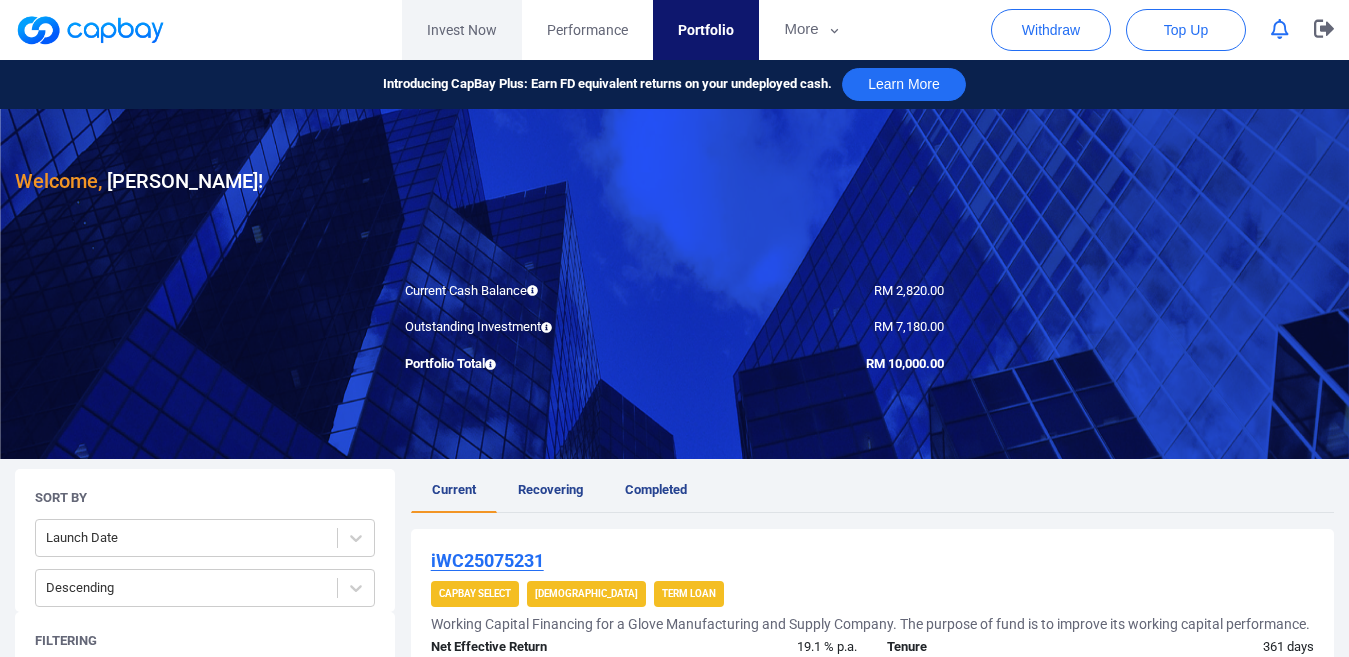 click on "Invest Now" at bounding box center [462, 30] 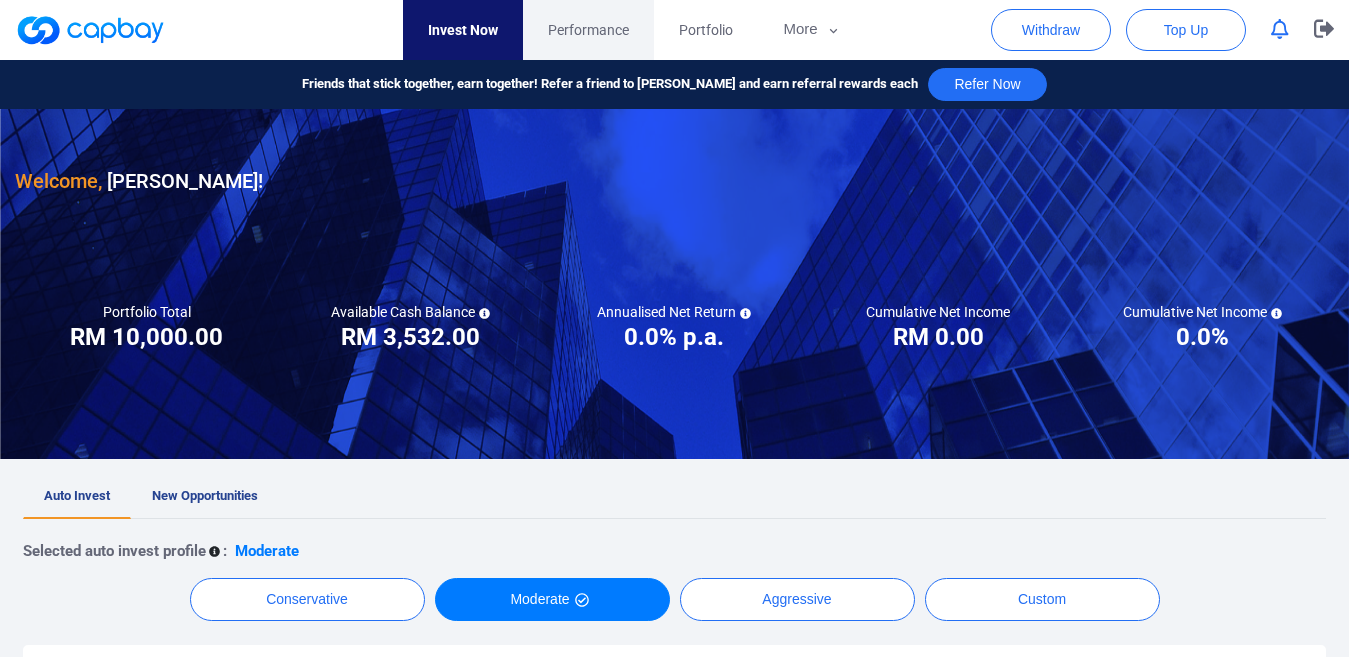 click on "Performance" at bounding box center [588, 30] 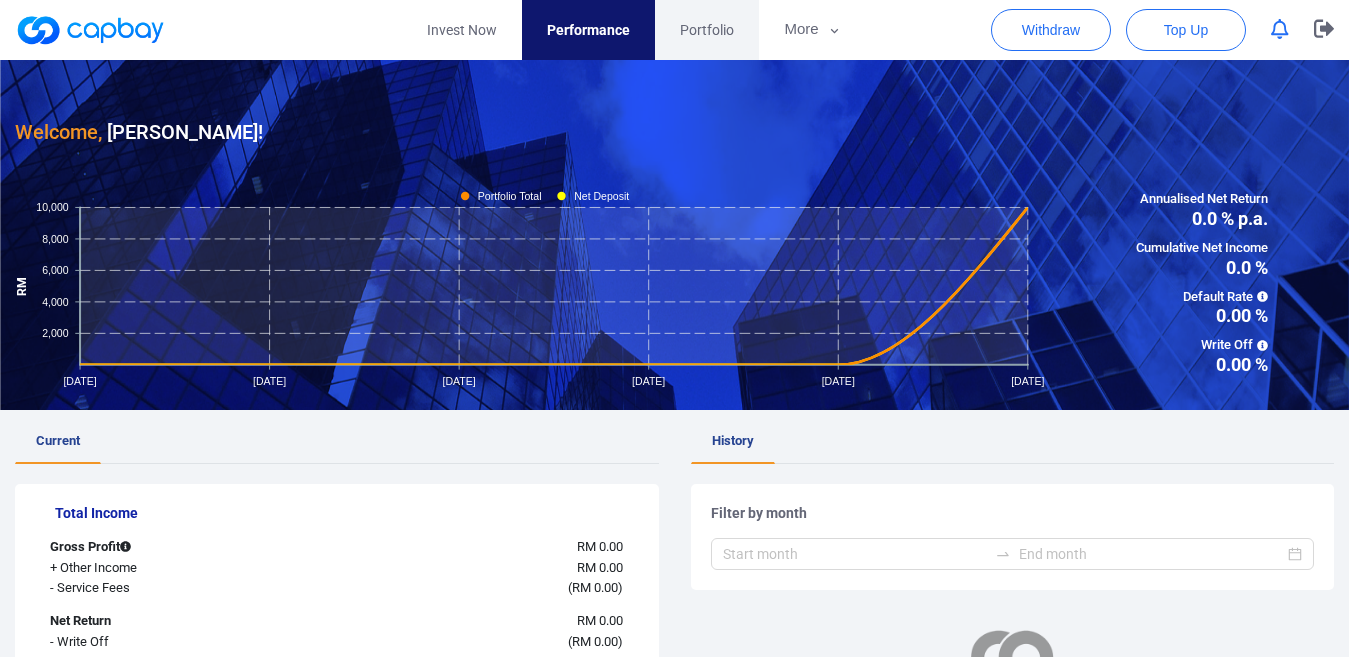 click on "Portfolio" at bounding box center [707, 30] 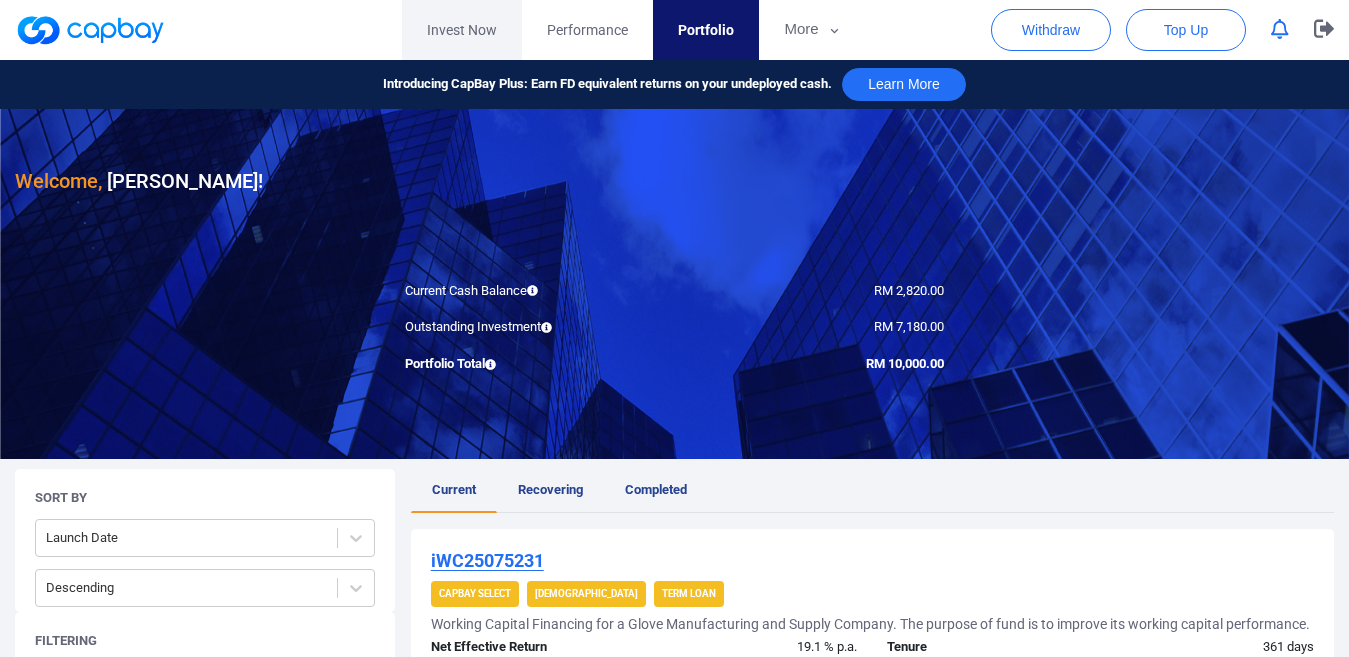 click on "Invest Now" at bounding box center (462, 30) 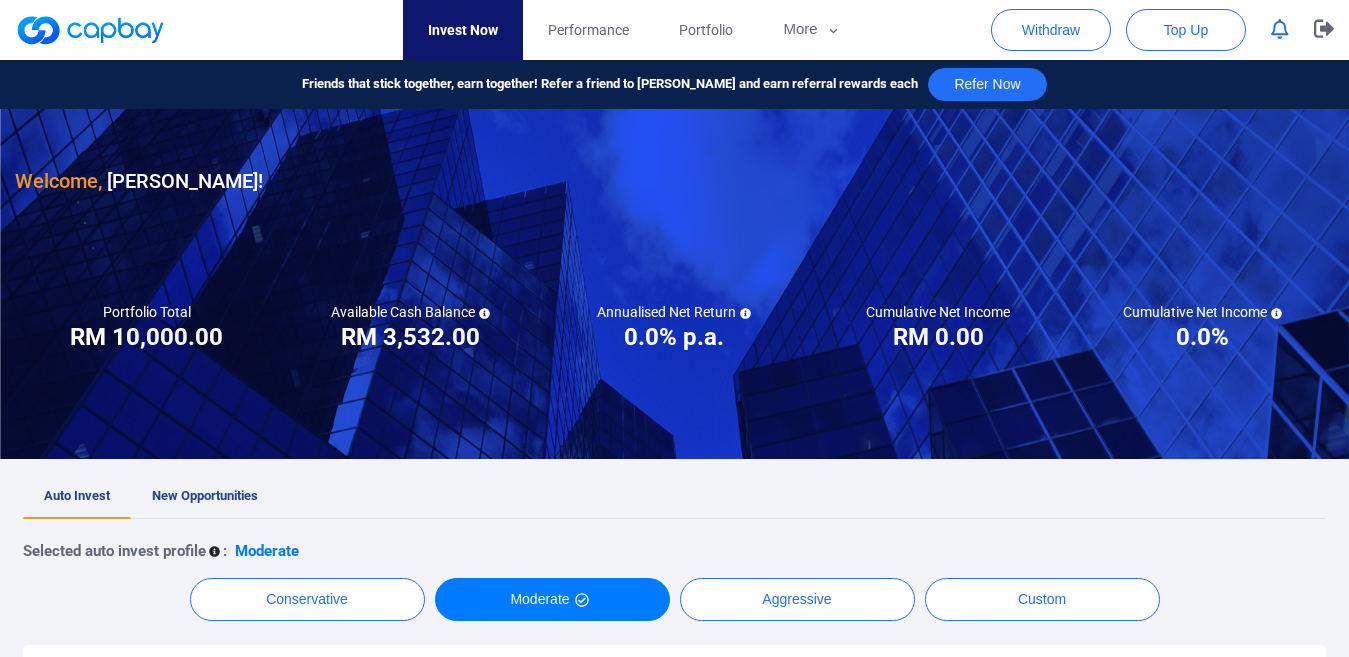 click on "Welcome,   [PERSON_NAME] ! Portfolio Total Portfolio Total RM   ***** RM   10,000.00 Available Cash Balance RM   ***** RM   3,532.00 Annualised Net Return ***** 0.0% p.a. Cumulative Net Income RM   ***** RM   0.00 Cumulative Net Income ***** 0.0% Withdrawal Top Up Auto Invest New Opportunities Selected auto invest profile   : Moderate Conservative Moderate Aggressive Custom Expected Net Returns:   6.0%
- 8.0% Predicted Default Risk:   <1.6% CapBay Plus:   Enabled   Unselect
Moderate Profile Assure 30   % Select 100   % Diversified 80   % Term Loan Option   Active Inactive [DEMOGRAPHIC_DATA]-compliant Option   Active Inactive" at bounding box center (674, 798) 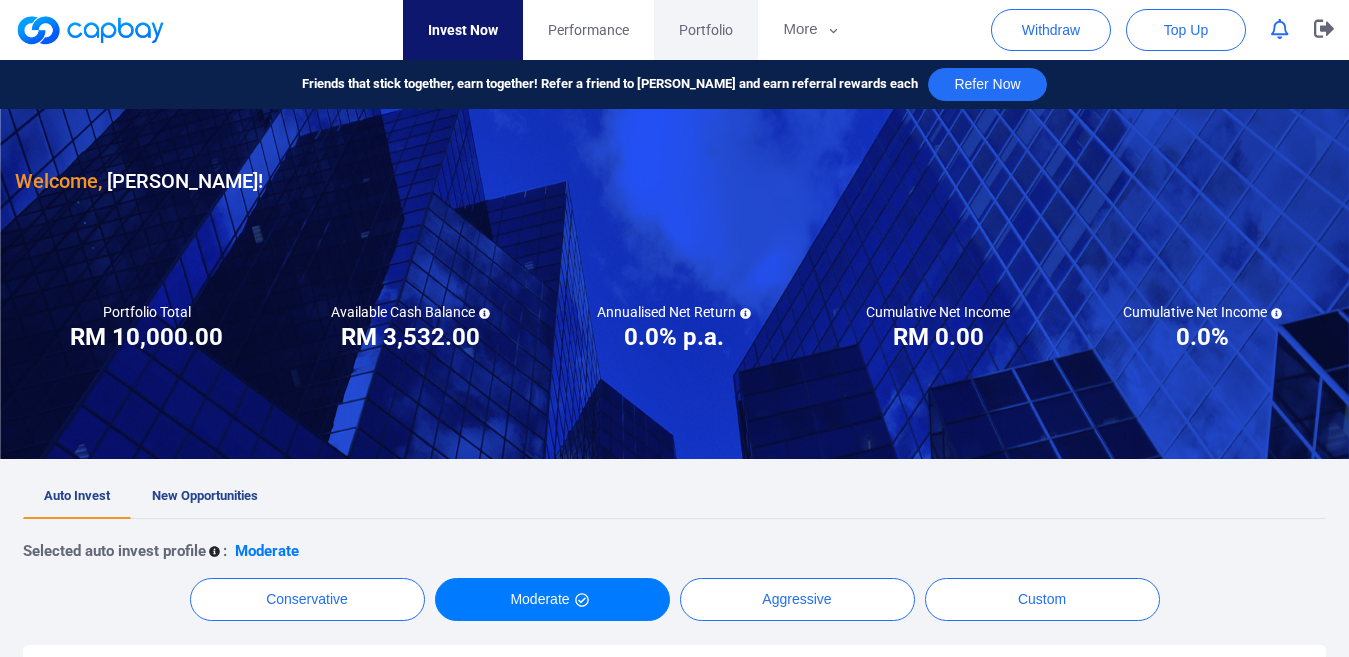 click on "Portfolio" at bounding box center [706, 30] 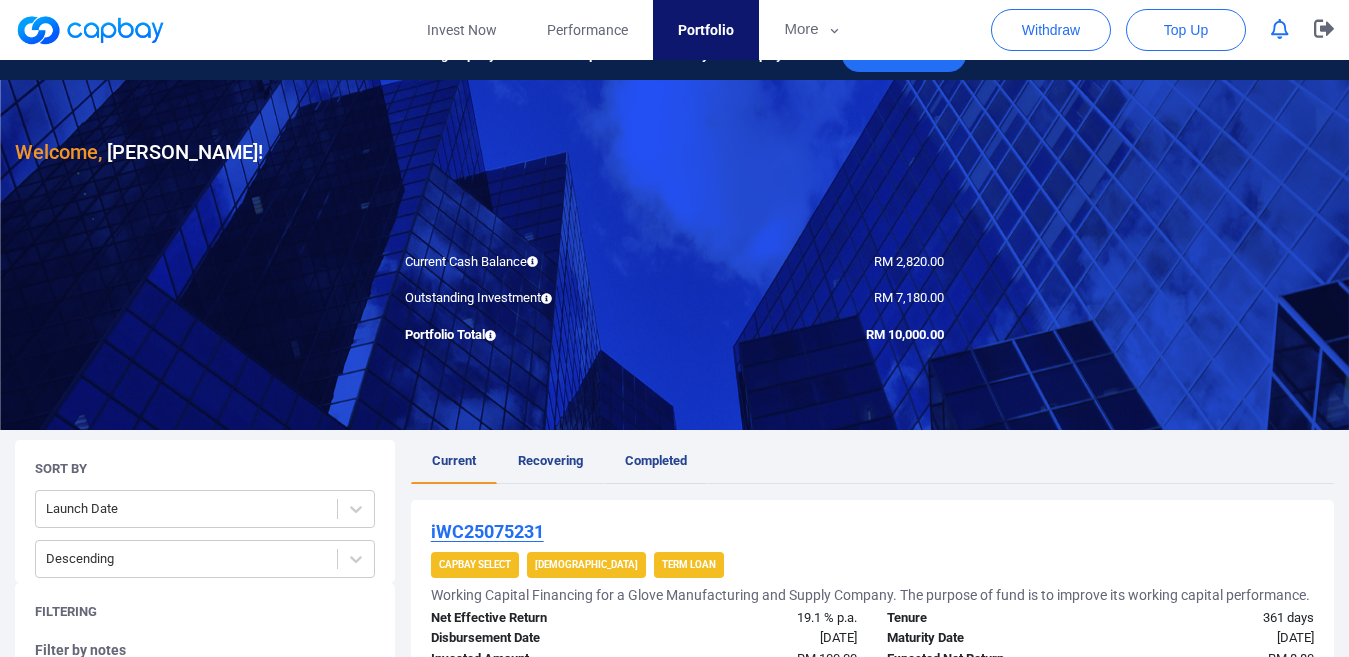 scroll, scrollTop: 0, scrollLeft: 0, axis: both 